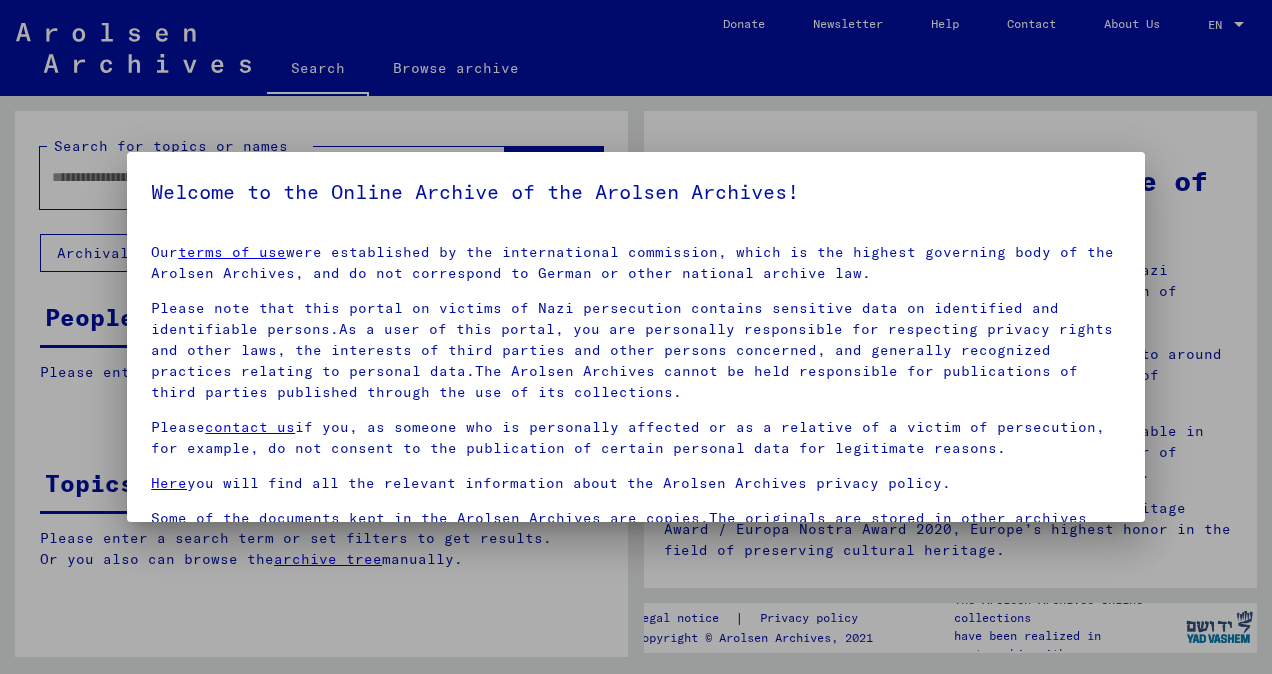 scroll, scrollTop: 0, scrollLeft: 0, axis: both 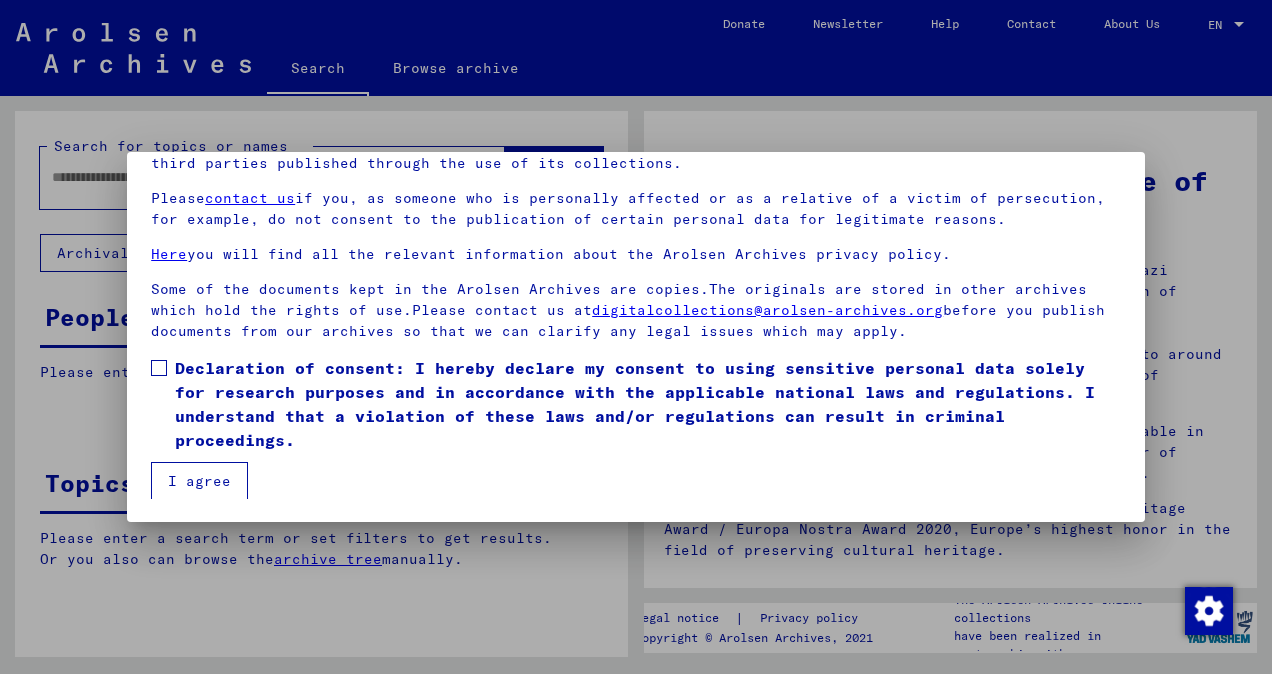 click at bounding box center [159, 368] 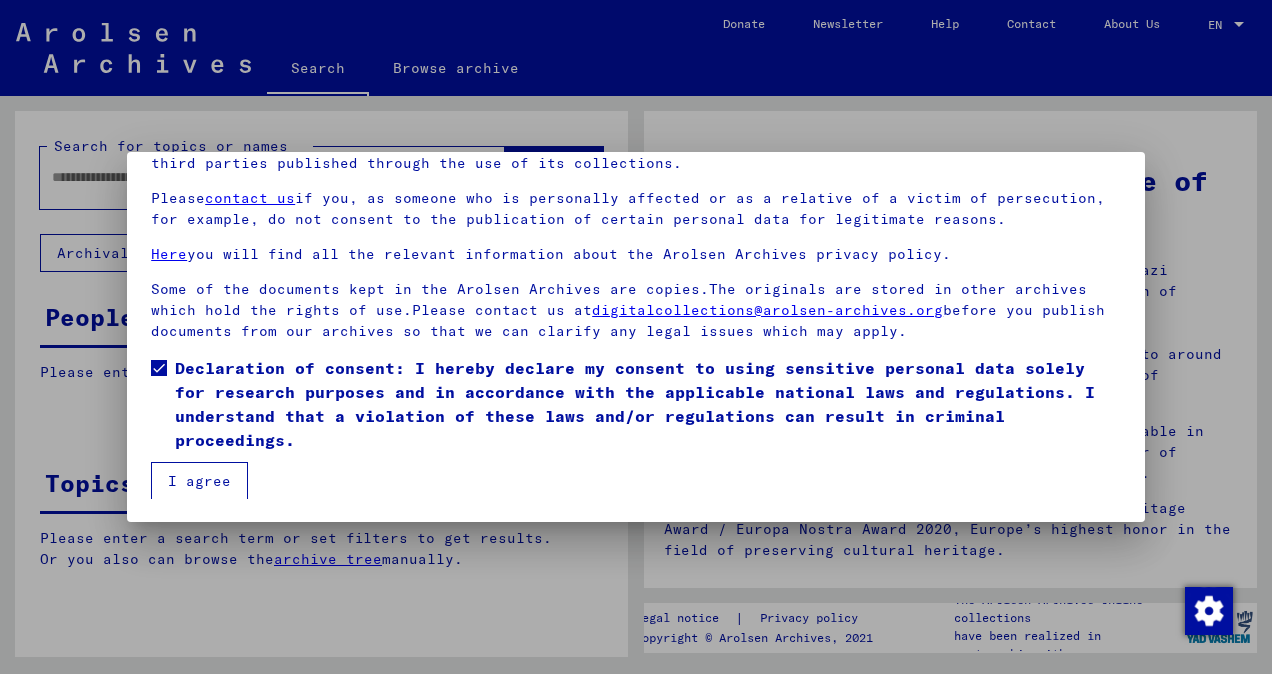 click on "I agree" at bounding box center (199, 481) 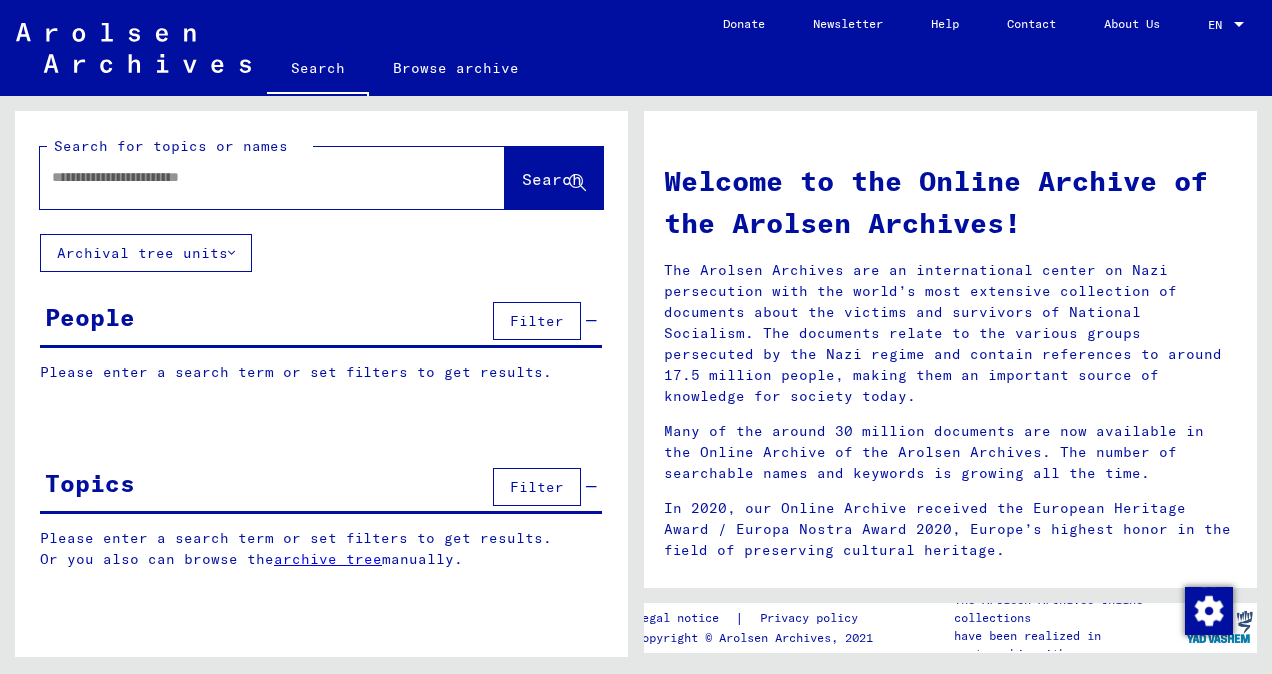 click at bounding box center (248, 177) 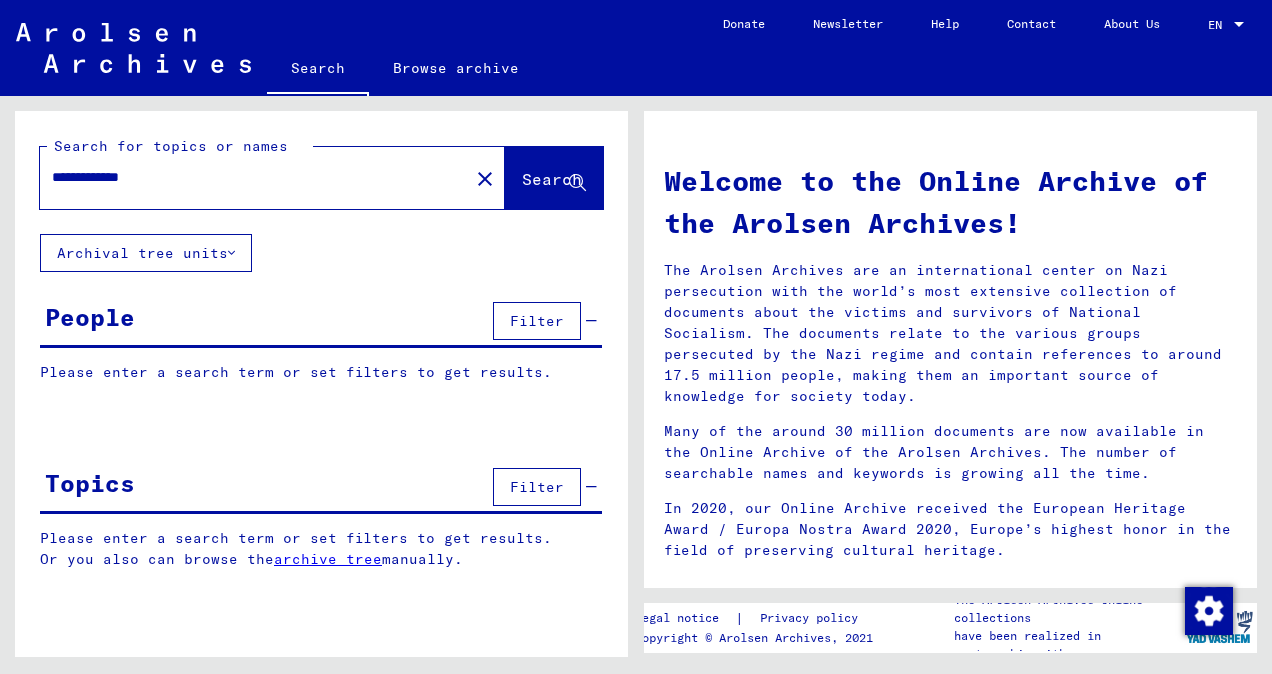 type on "**********" 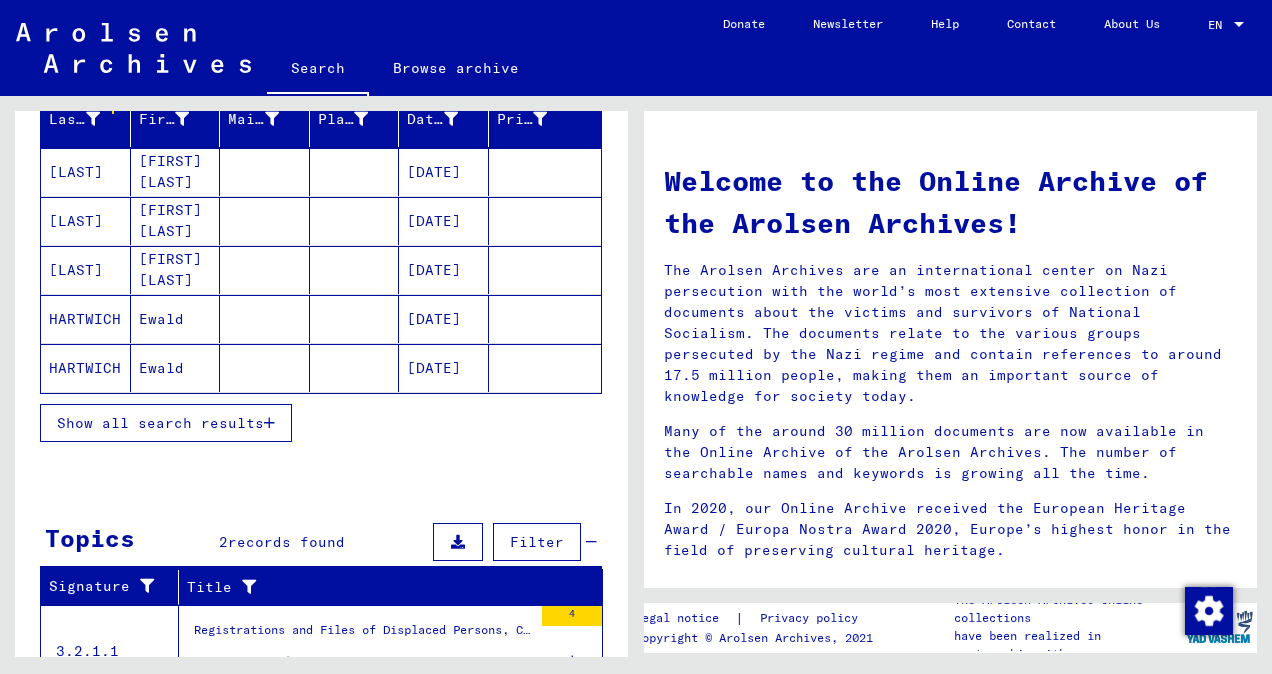scroll, scrollTop: 261, scrollLeft: 0, axis: vertical 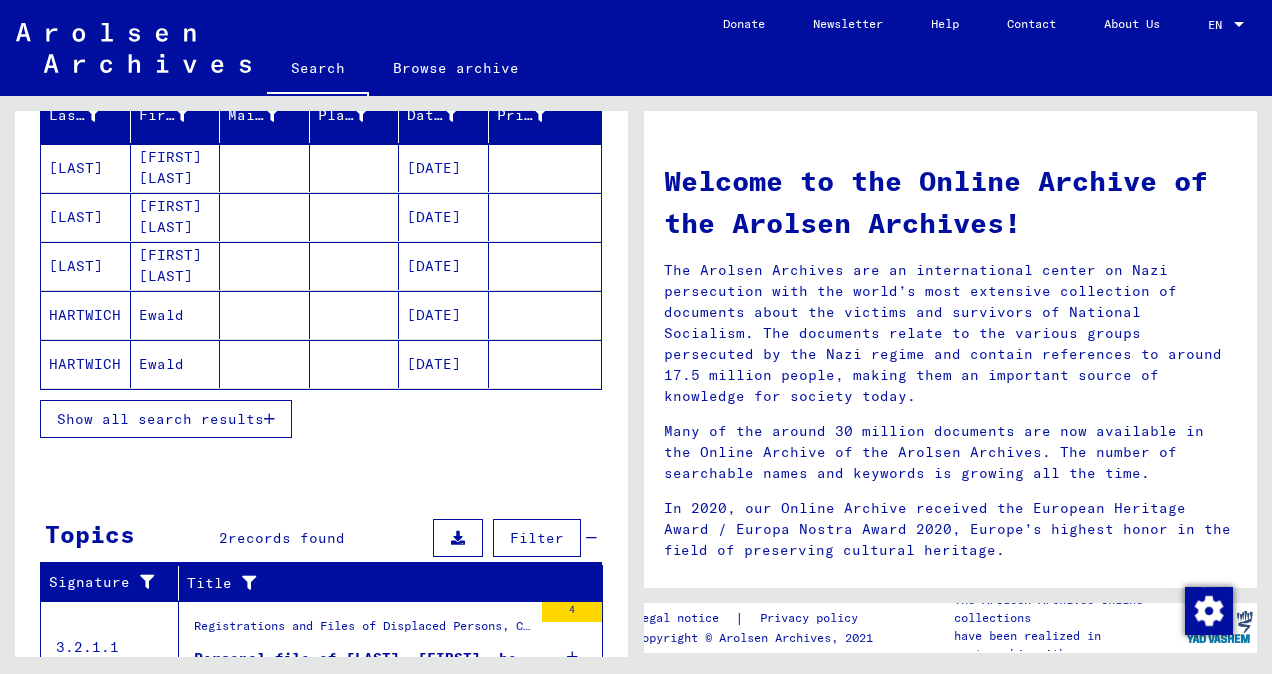 click at bounding box center [269, 419] 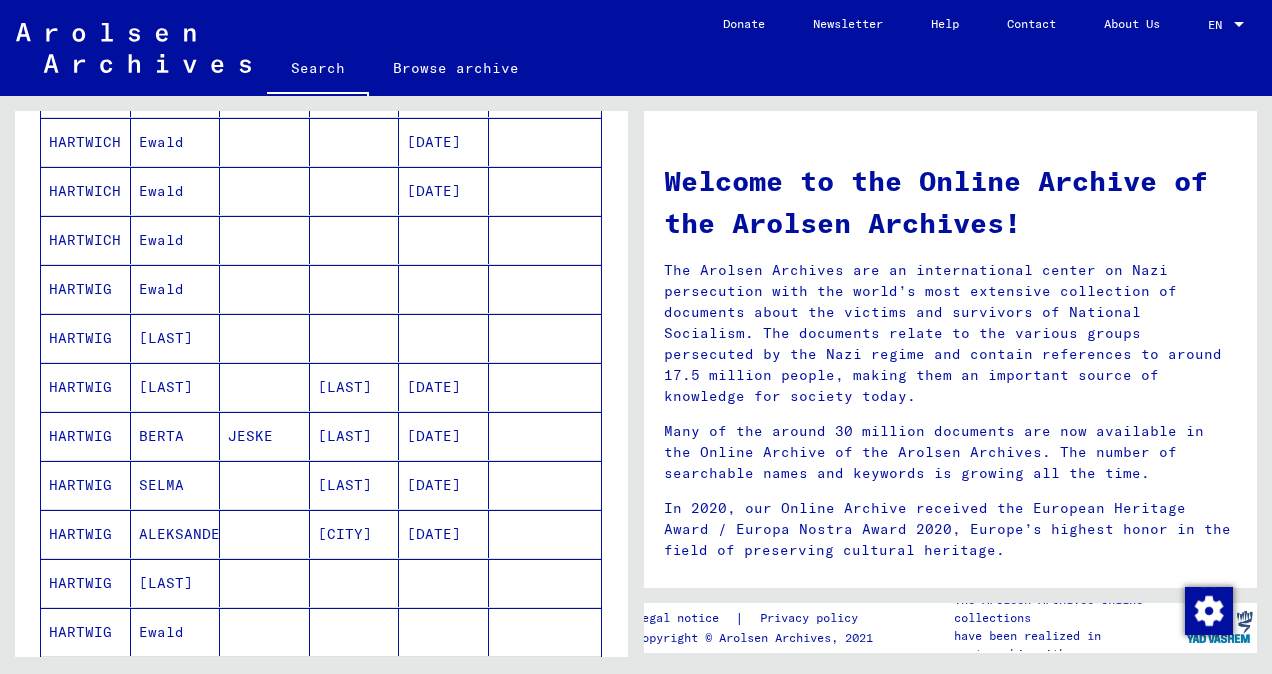 scroll, scrollTop: 561, scrollLeft: 0, axis: vertical 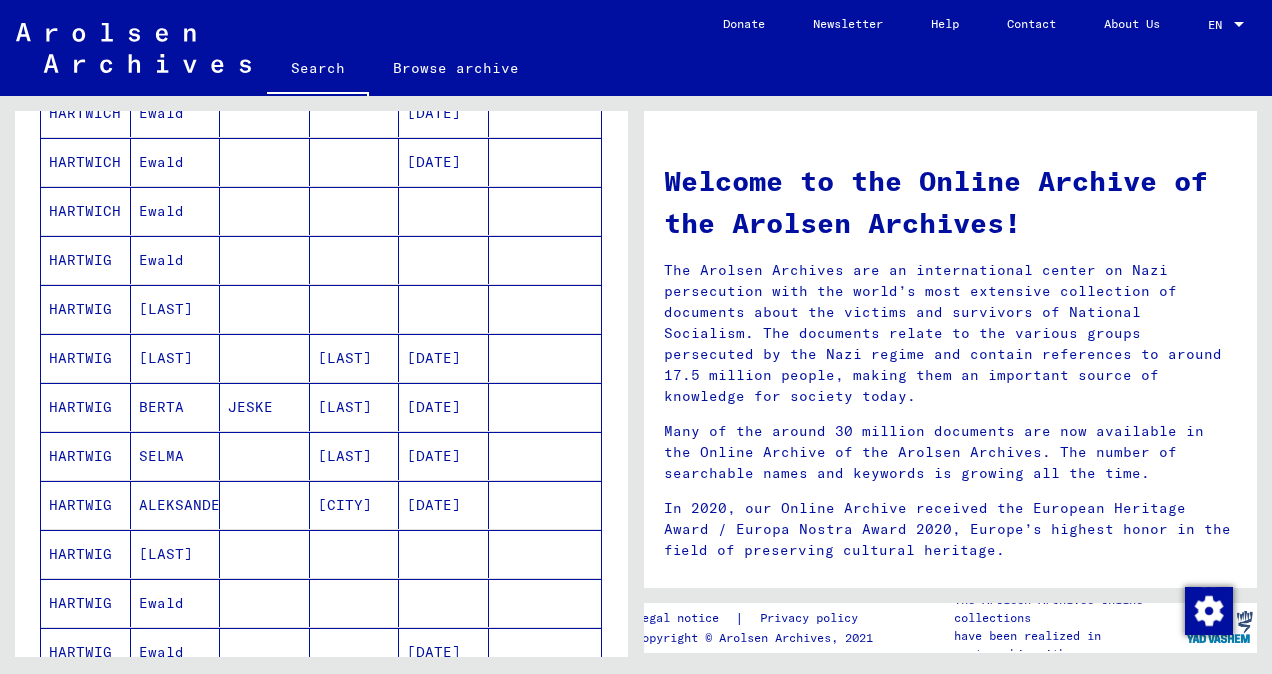 click on "[LAST]" at bounding box center (176, 407) 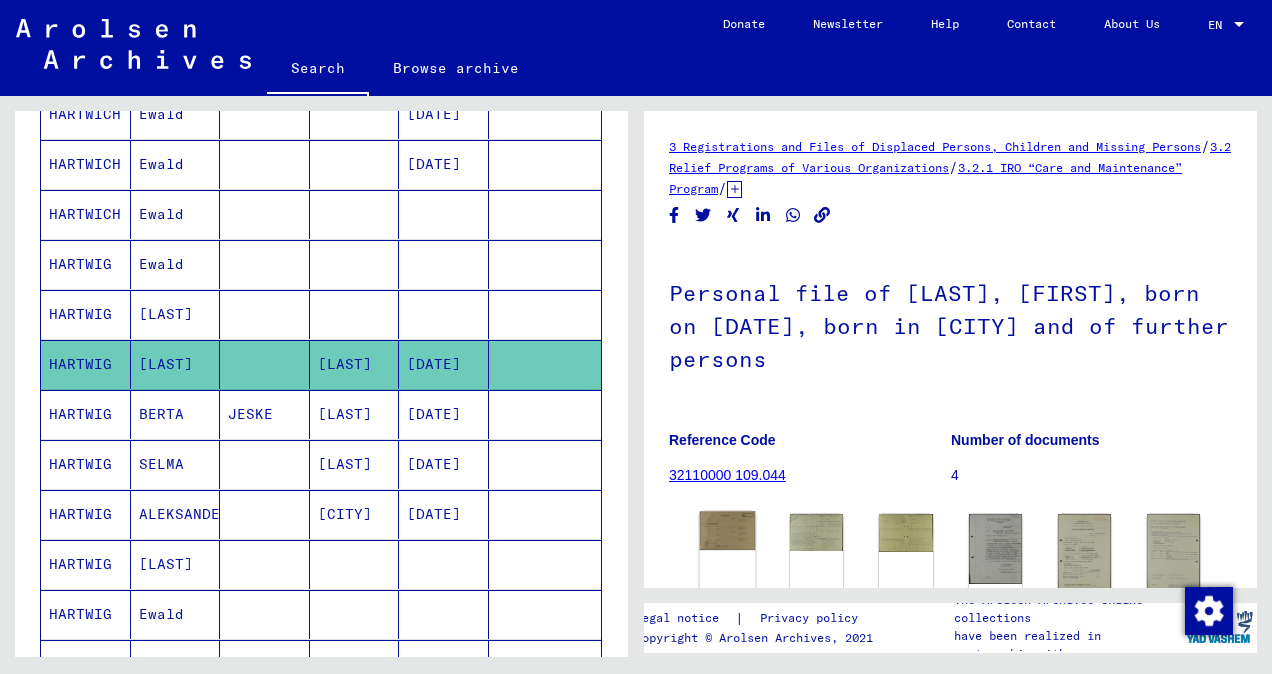 click 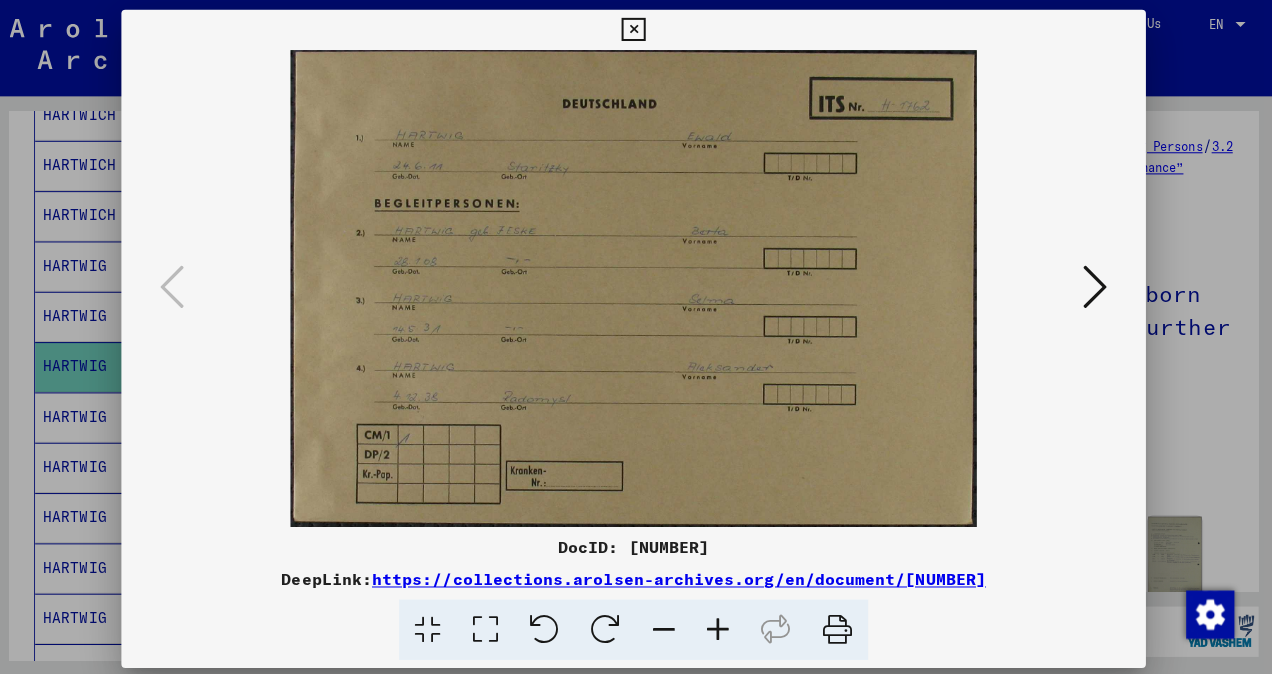 scroll, scrollTop: 0, scrollLeft: 0, axis: both 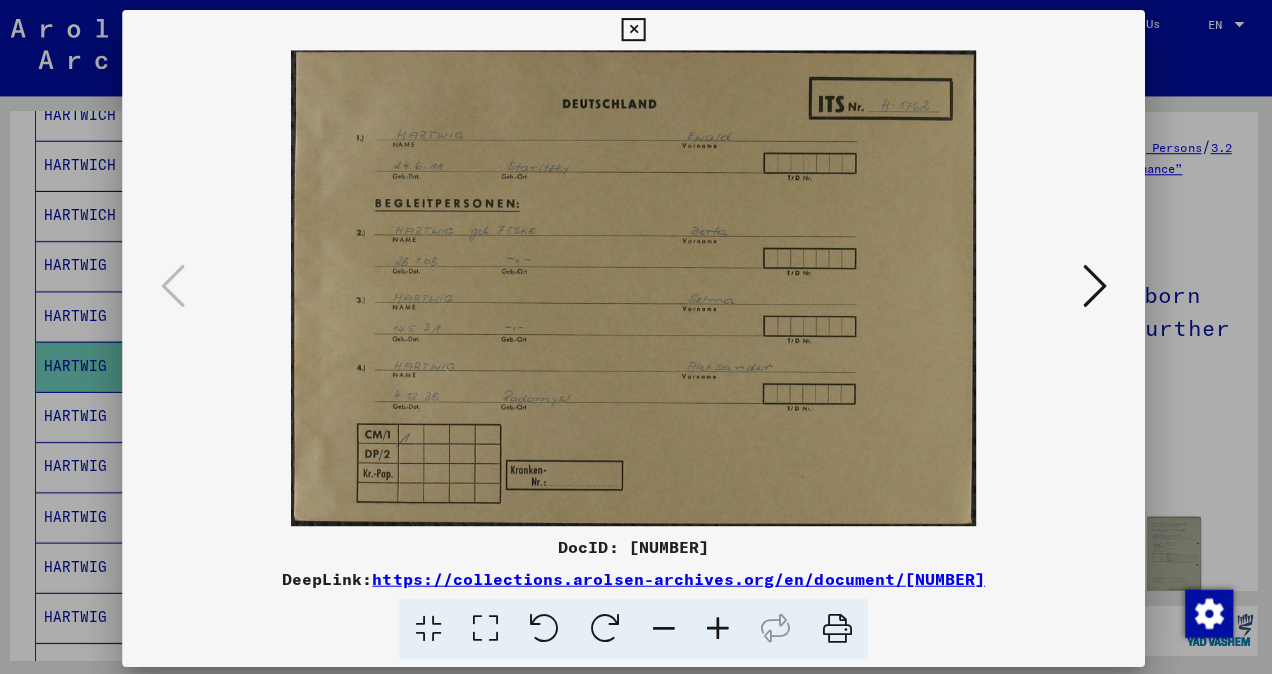 click at bounding box center (1095, 285) 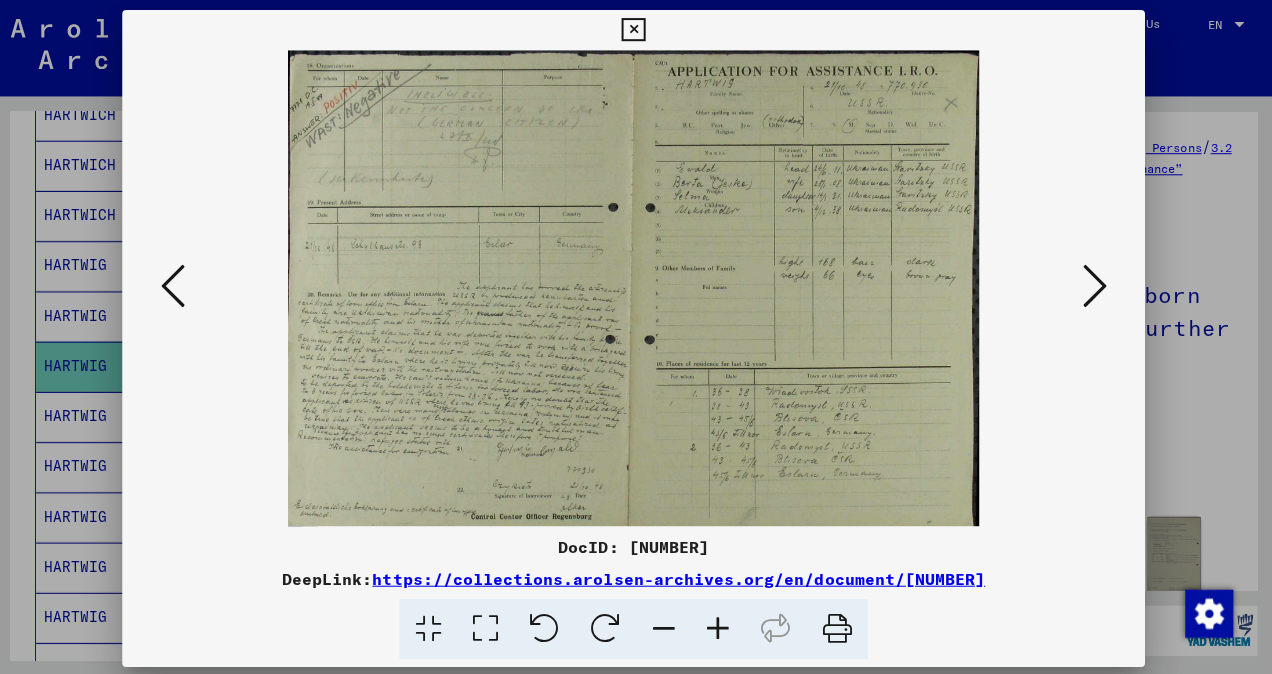scroll, scrollTop: 0, scrollLeft: 0, axis: both 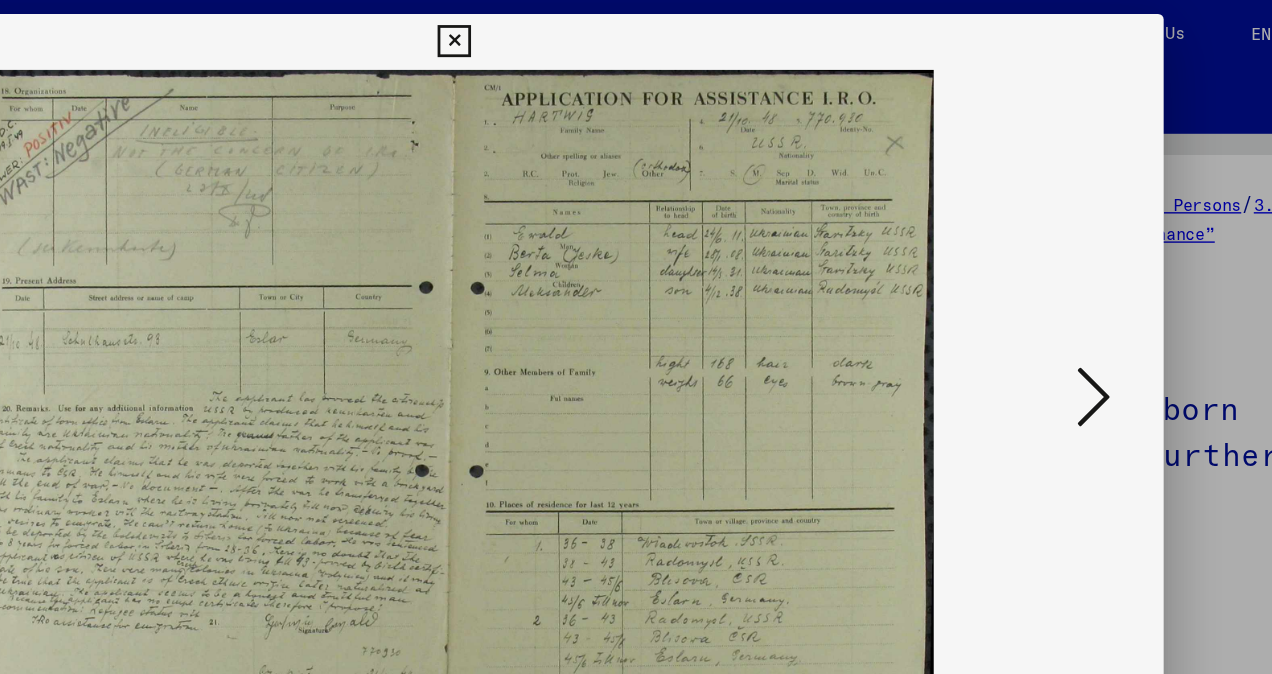 click at bounding box center [1095, 285] 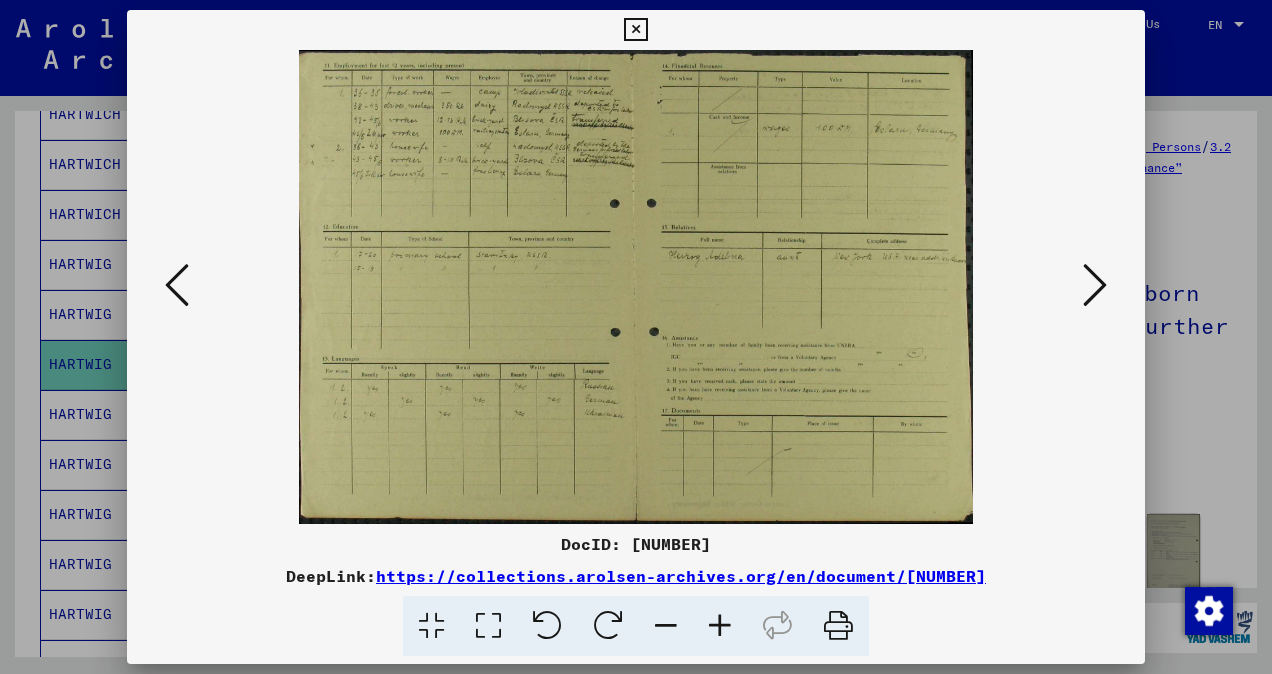 click at bounding box center [1095, 285] 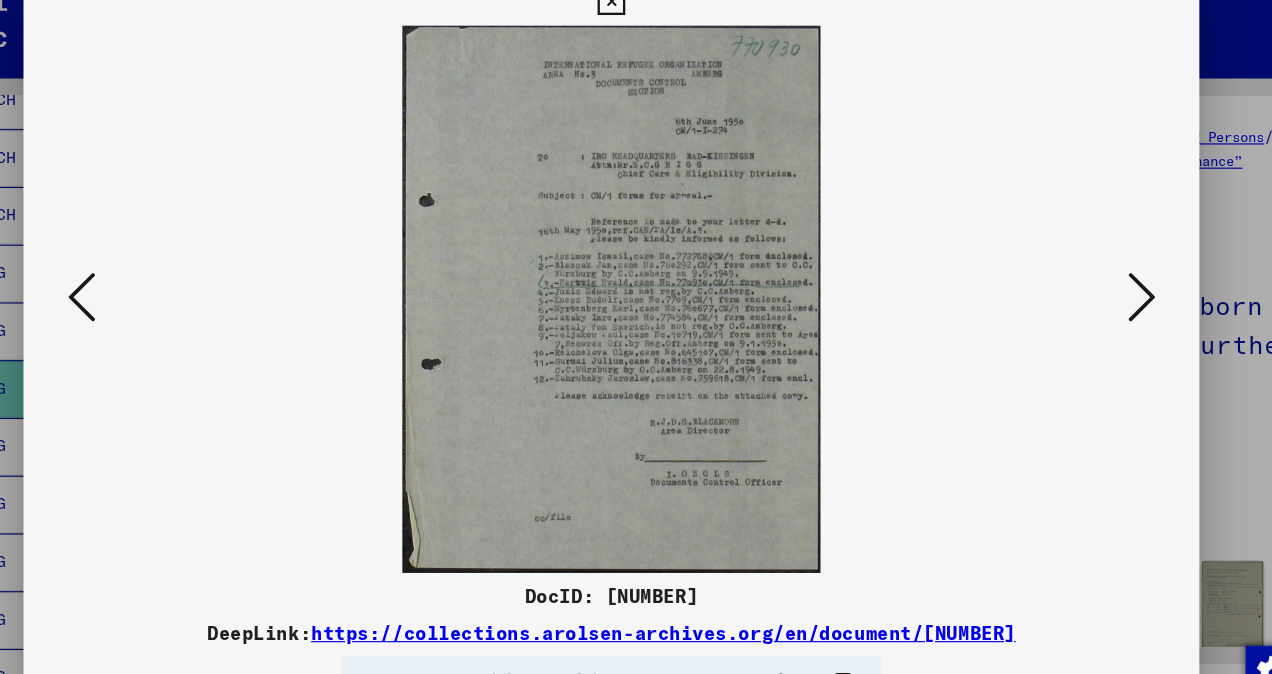 click at bounding box center [1095, 285] 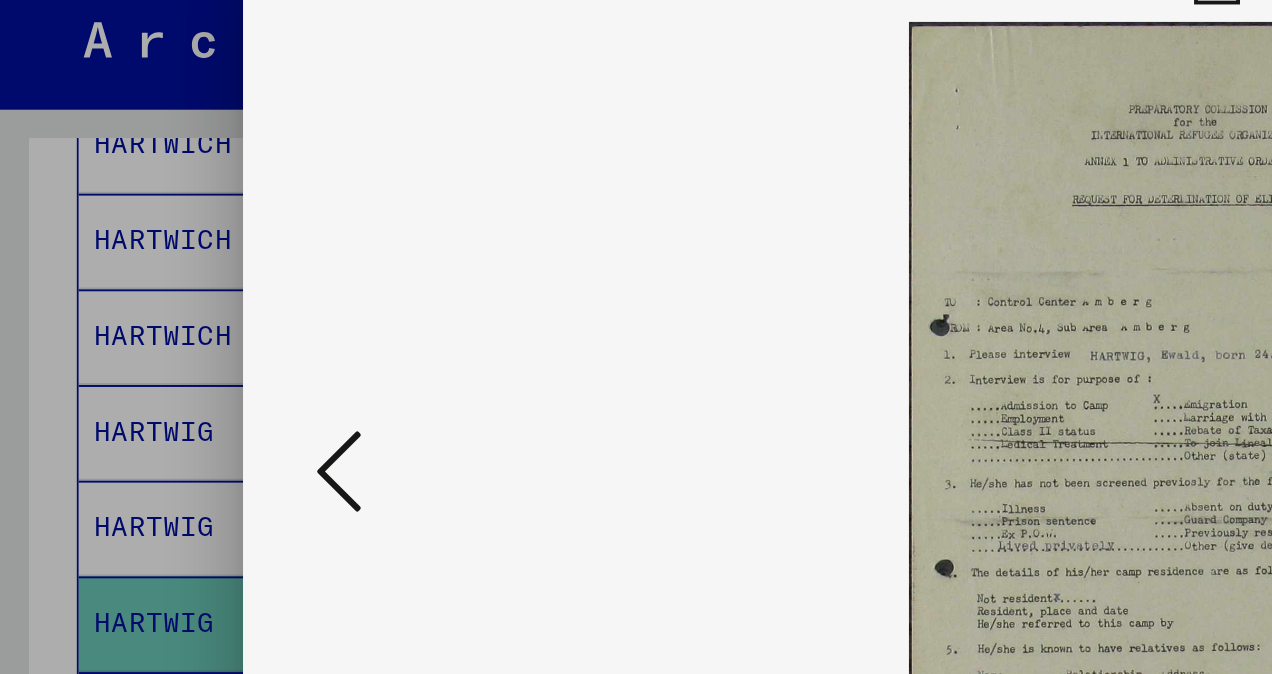 click at bounding box center (177, 285) 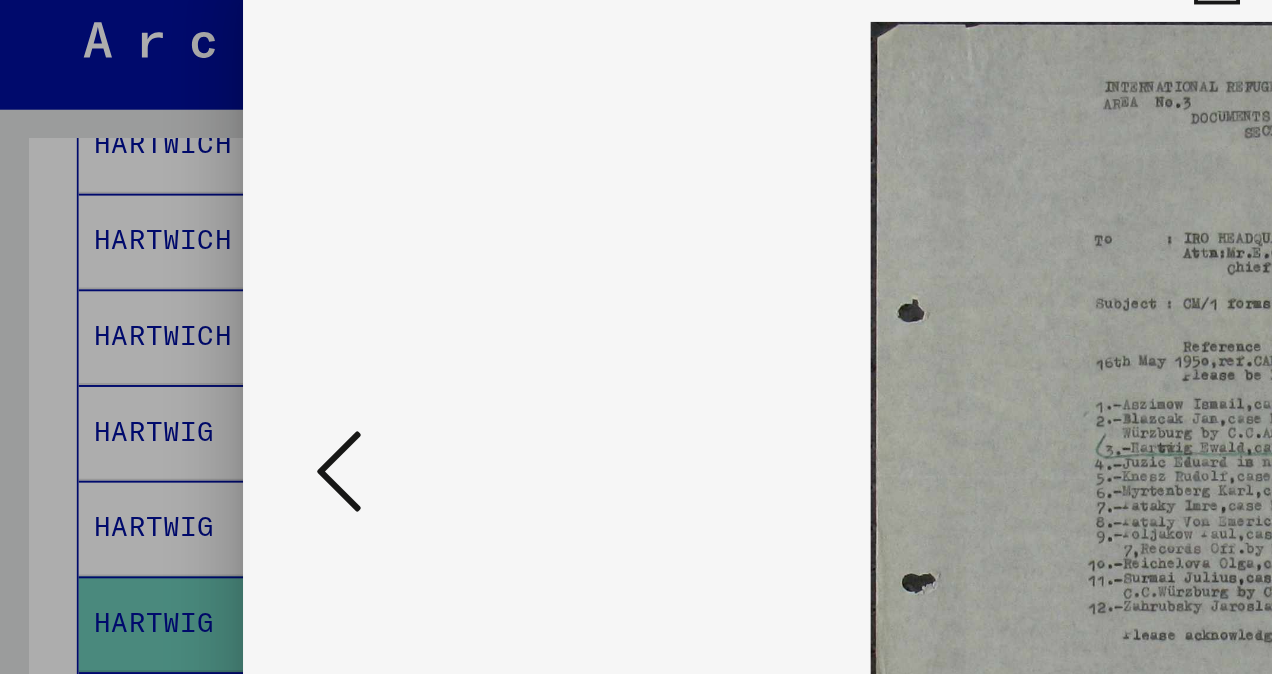 click at bounding box center (177, 285) 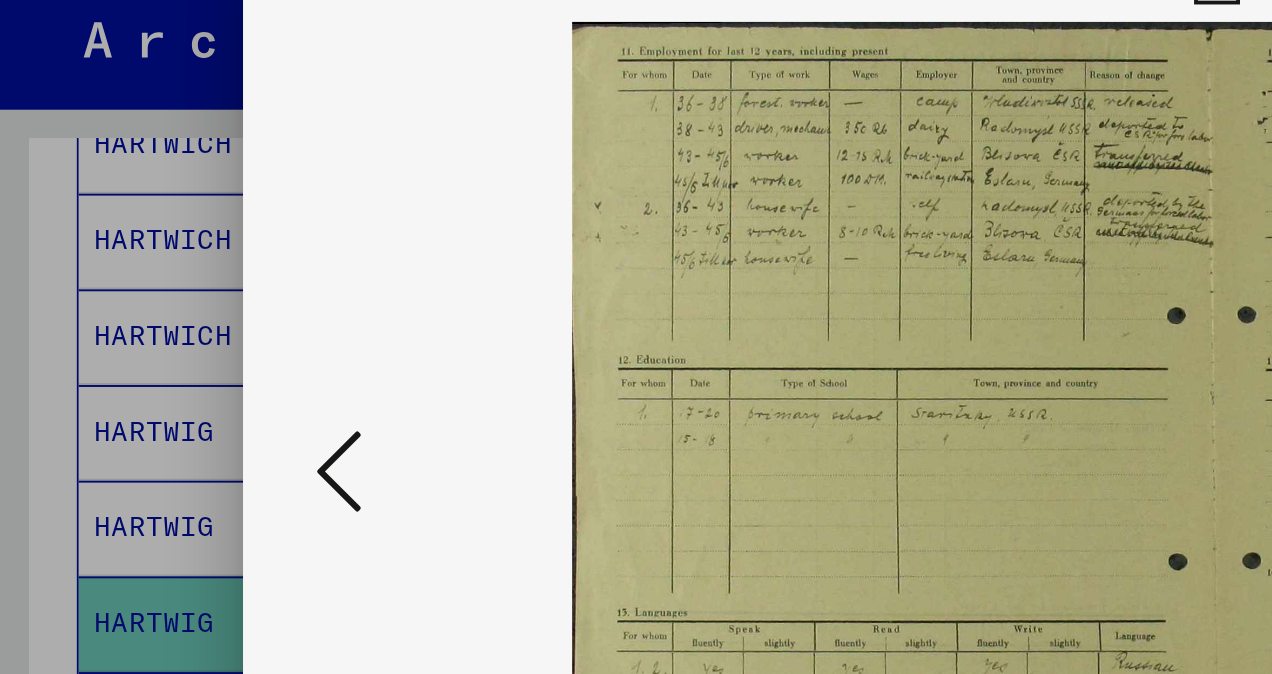 click at bounding box center (177, 285) 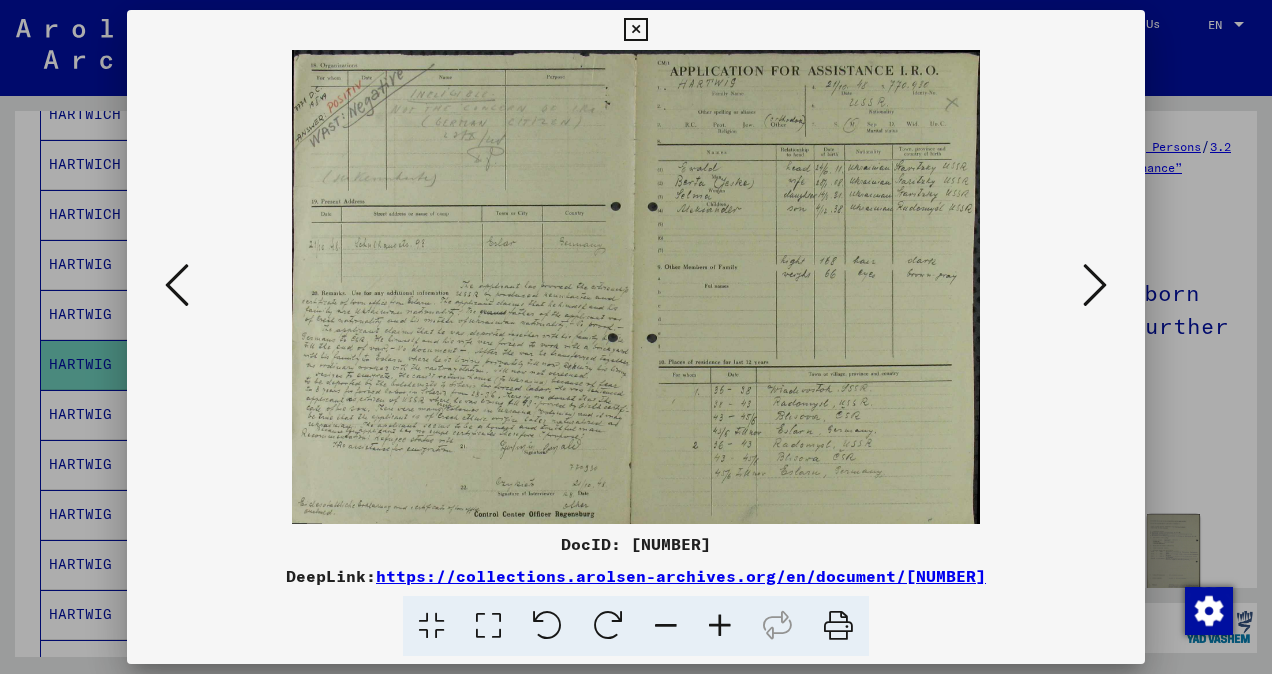 click at bounding box center (1095, 286) 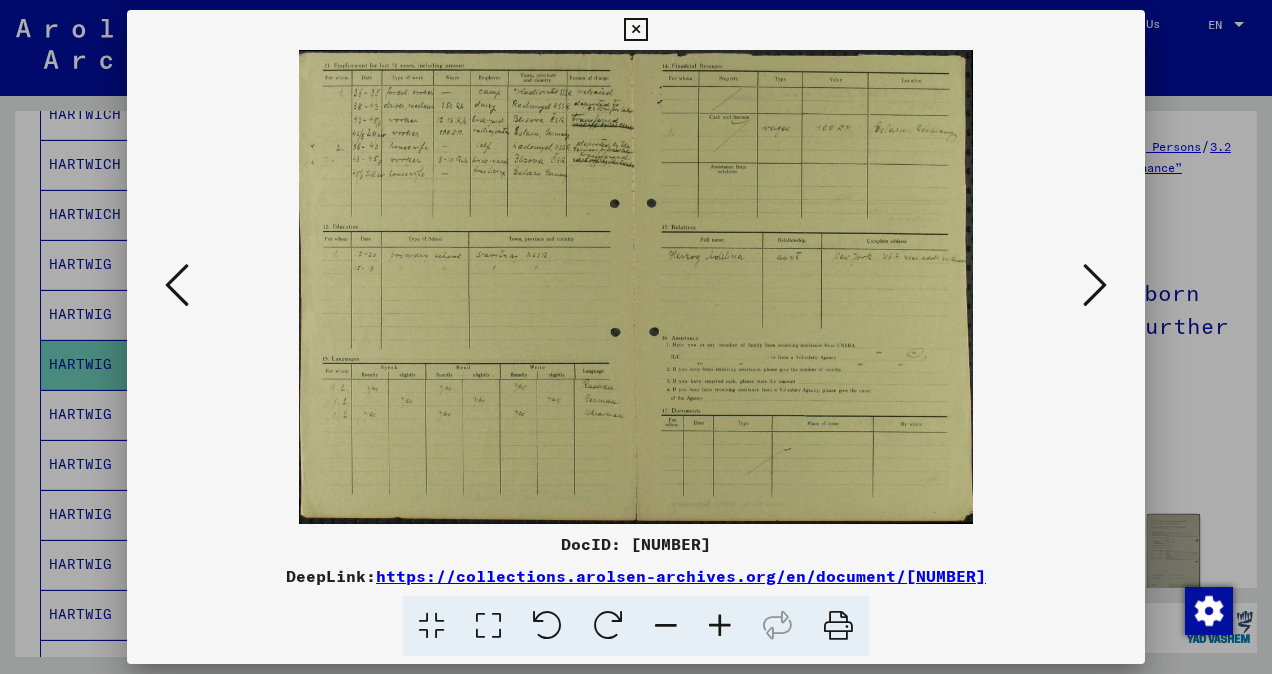 click at bounding box center (1095, 286) 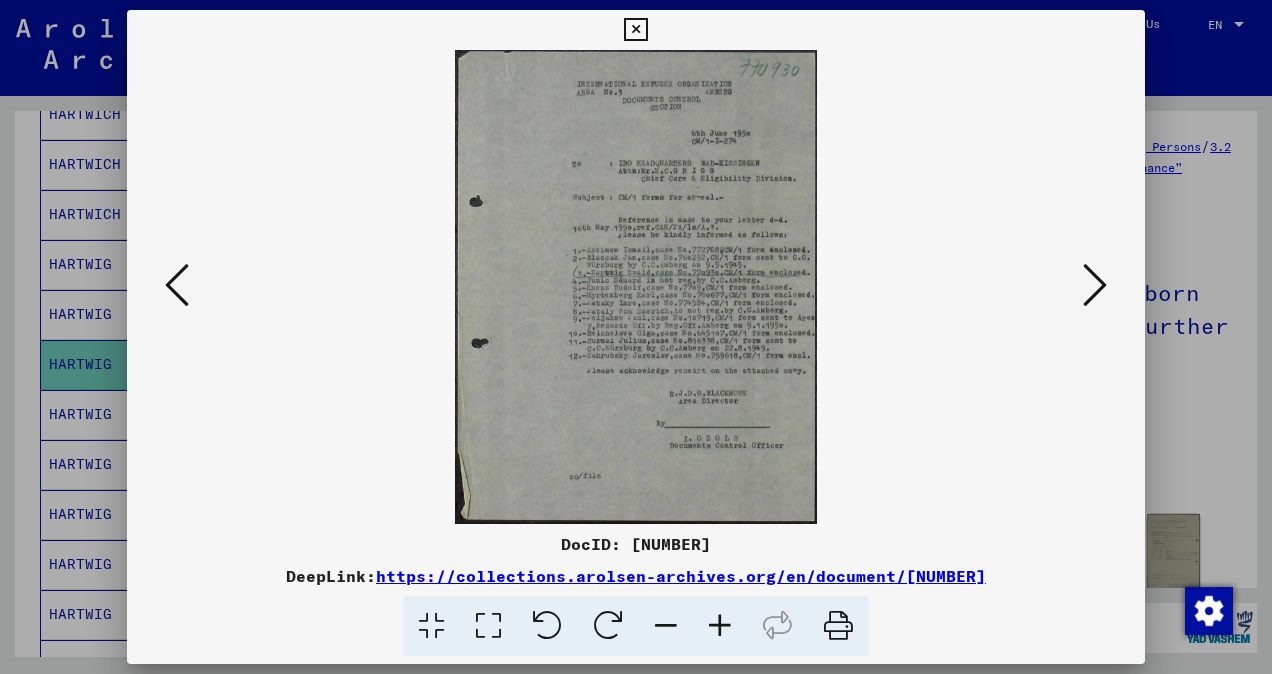 click at bounding box center [1095, 285] 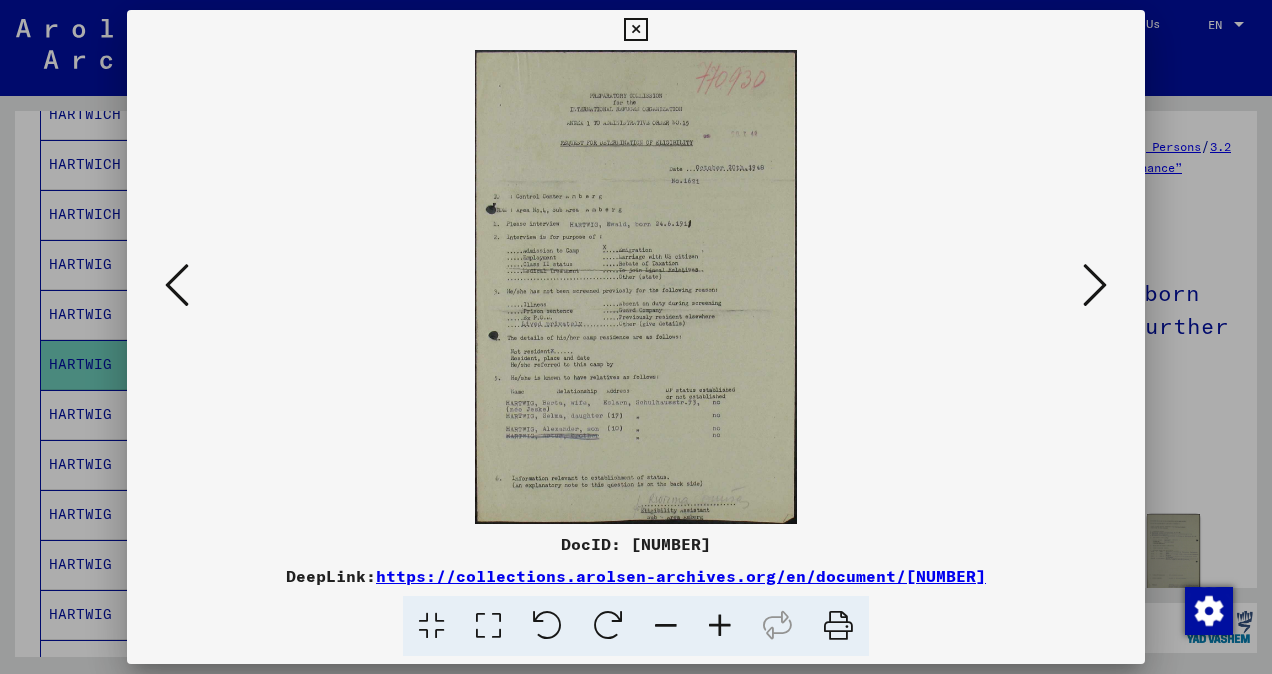 click at bounding box center [1095, 286] 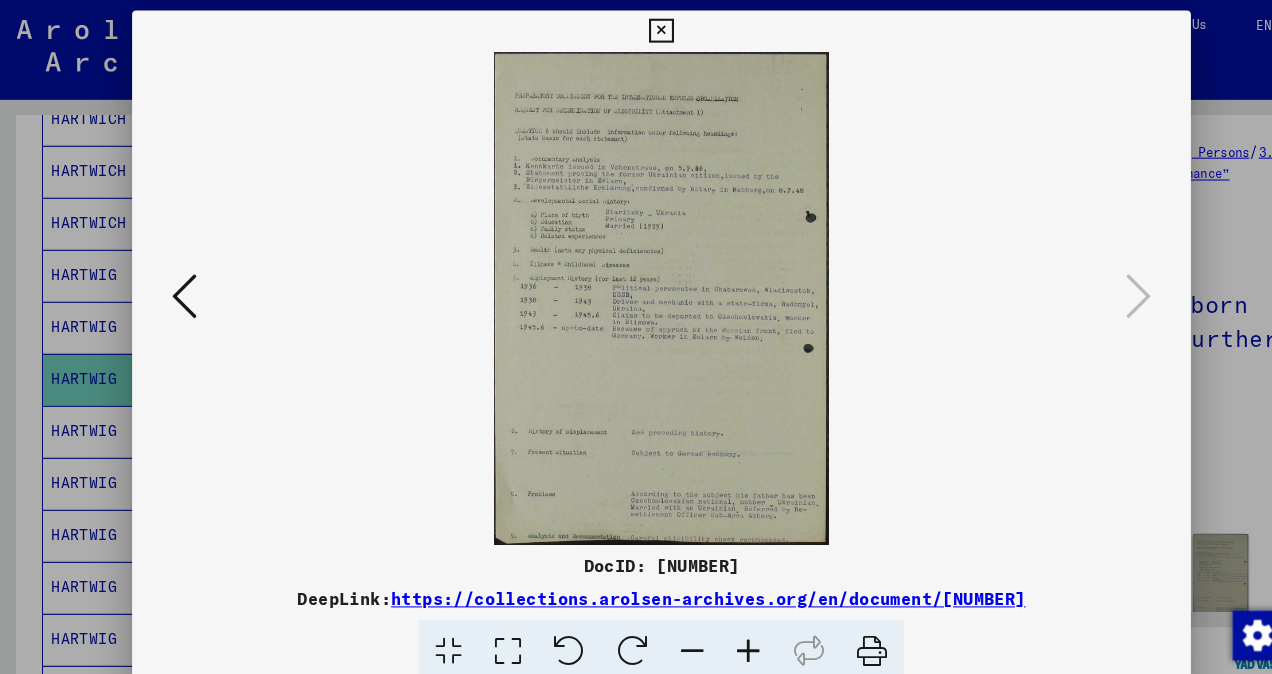 click at bounding box center [635, 30] 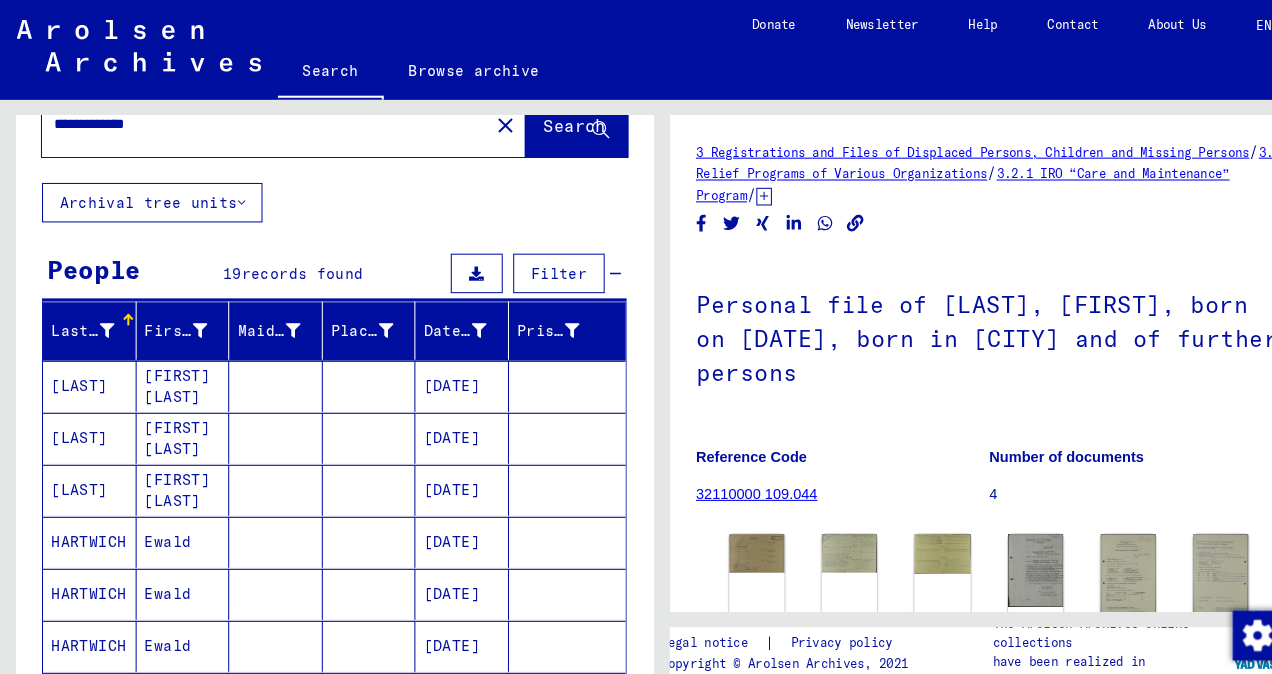 scroll, scrollTop: 0, scrollLeft: 0, axis: both 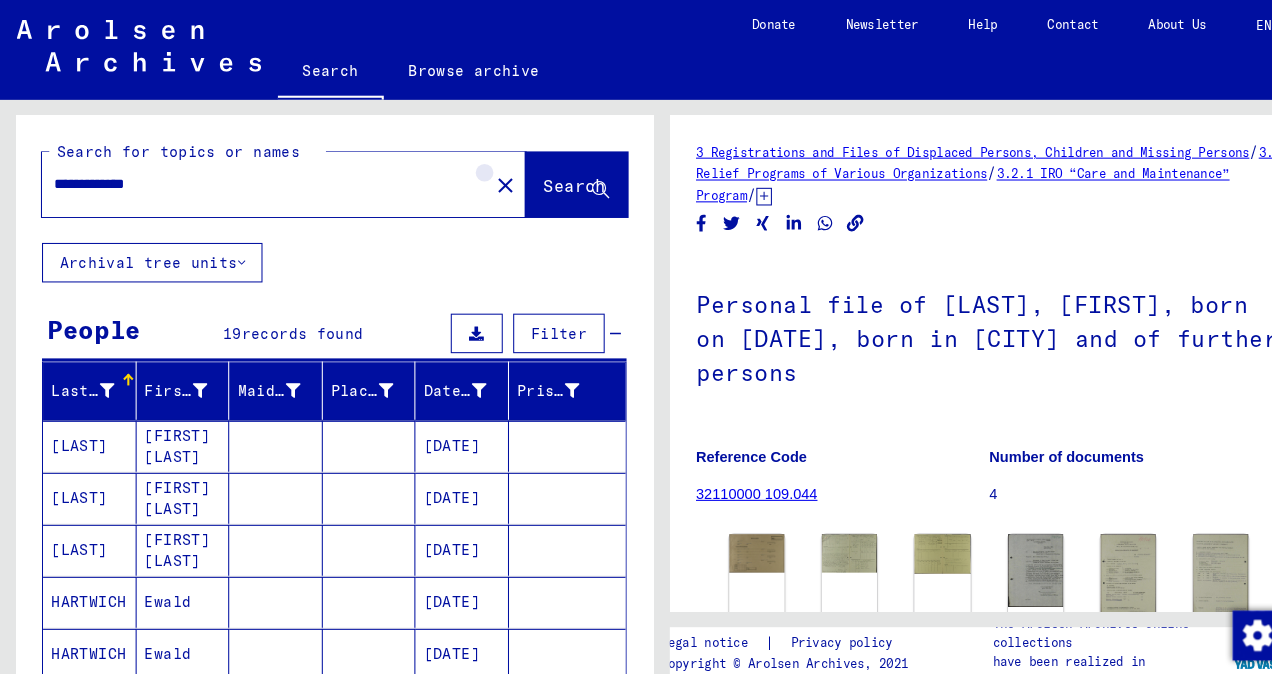 click on "close" 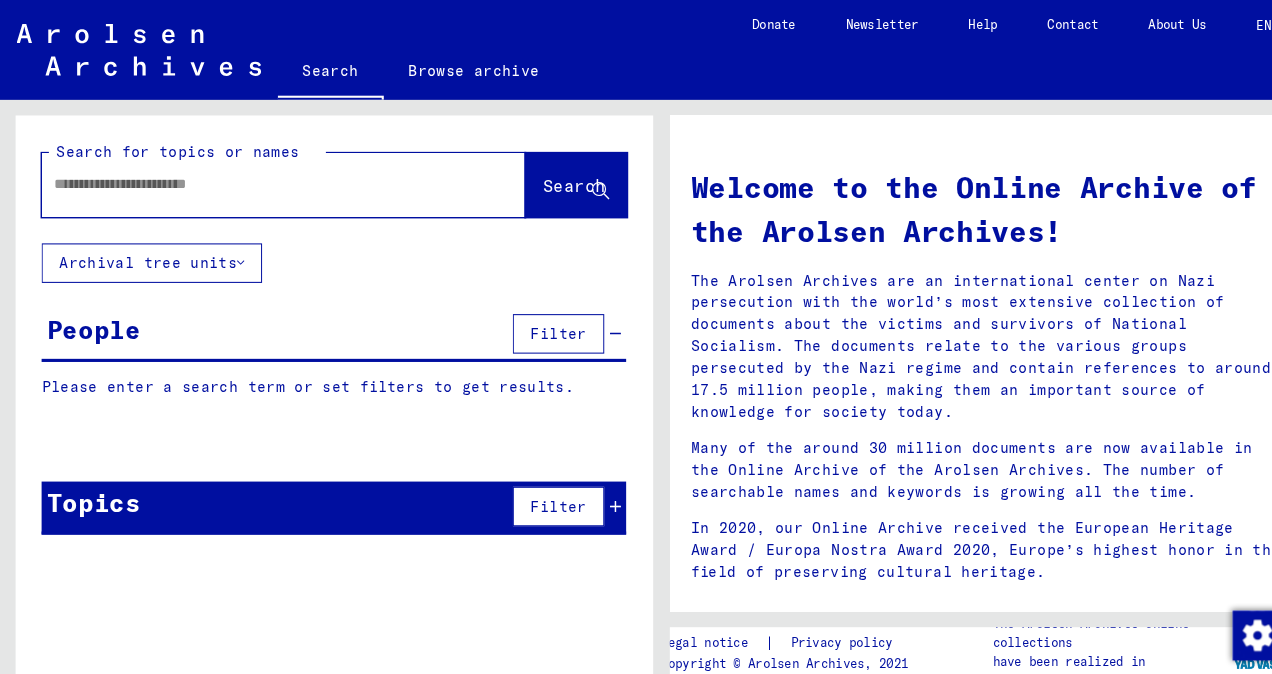 click at bounding box center (248, 177) 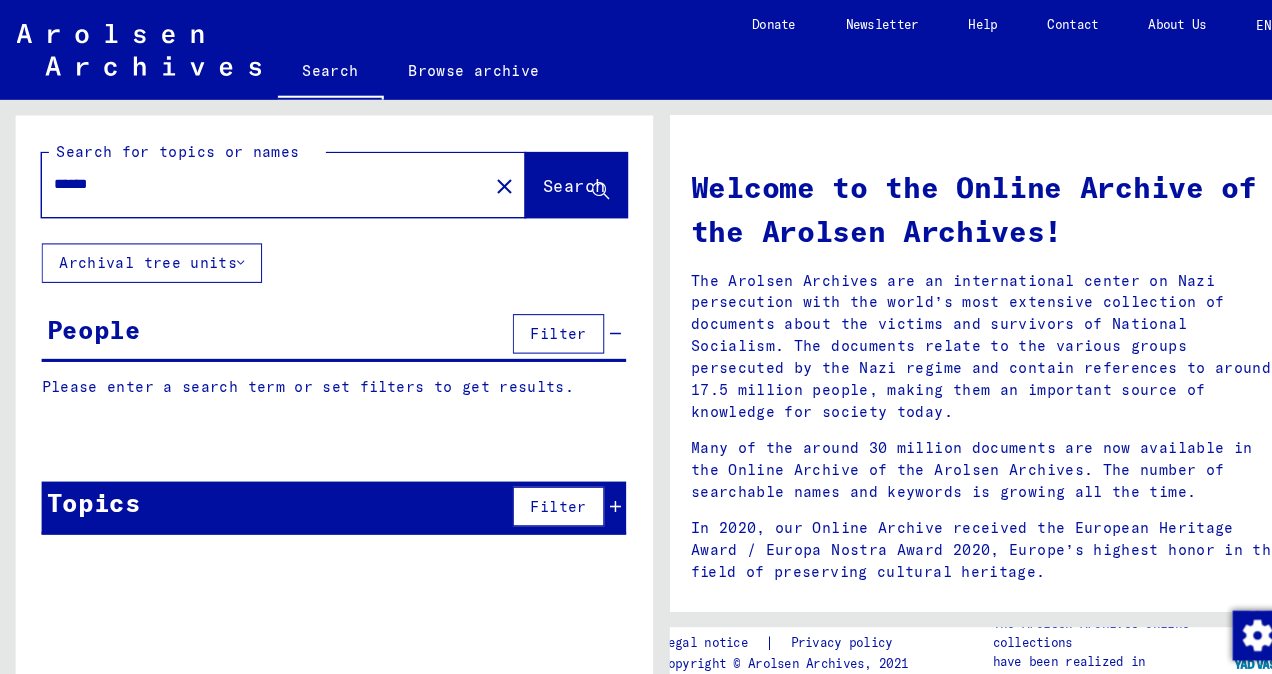 type on "******" 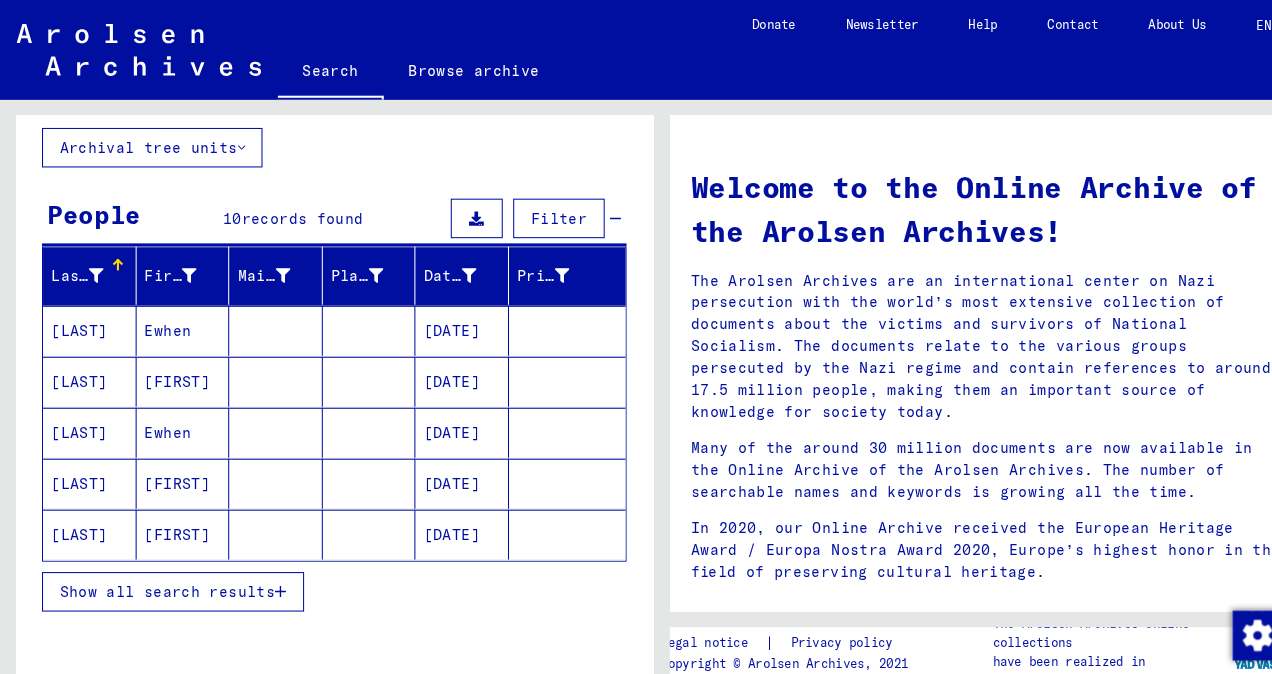 scroll, scrollTop: 184, scrollLeft: 0, axis: vertical 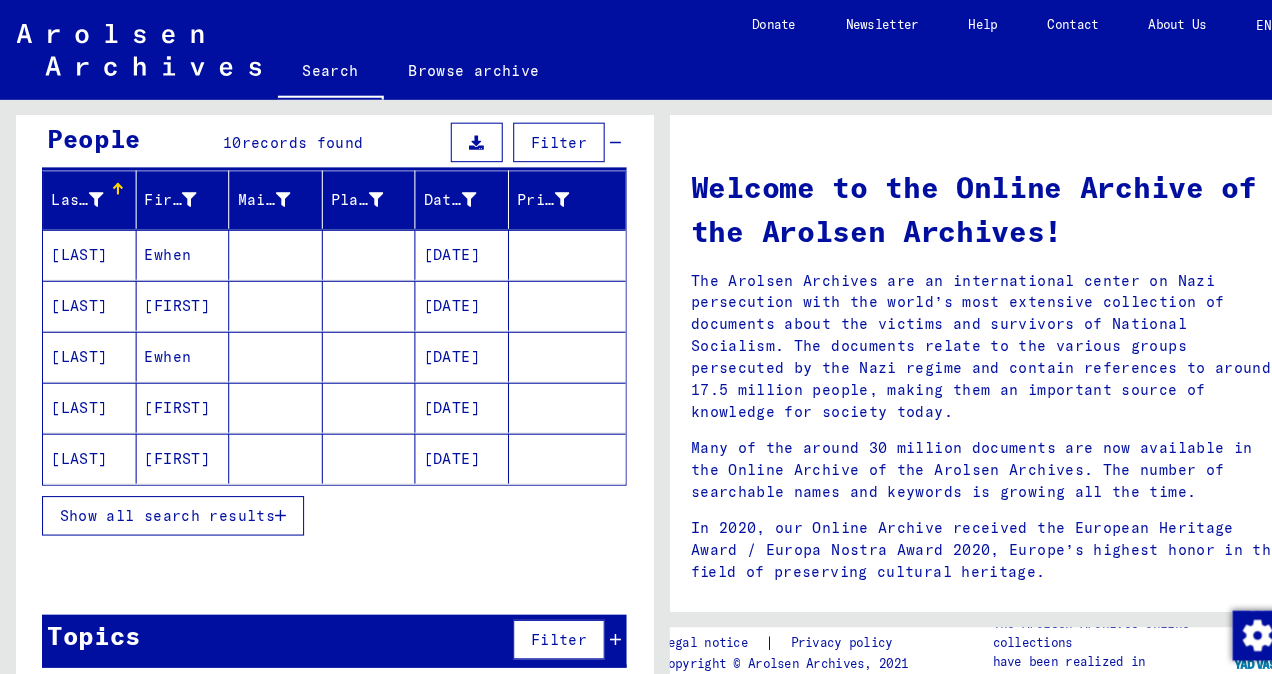 click at bounding box center [269, 496] 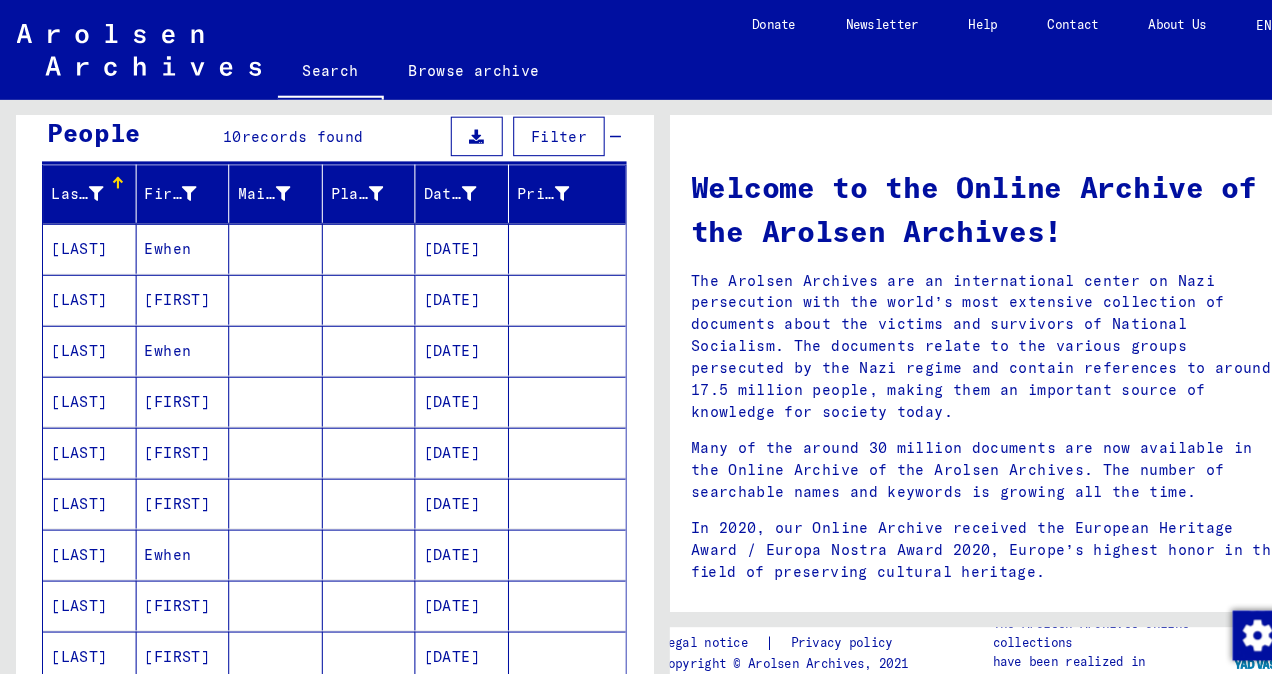scroll, scrollTop: 159, scrollLeft: 0, axis: vertical 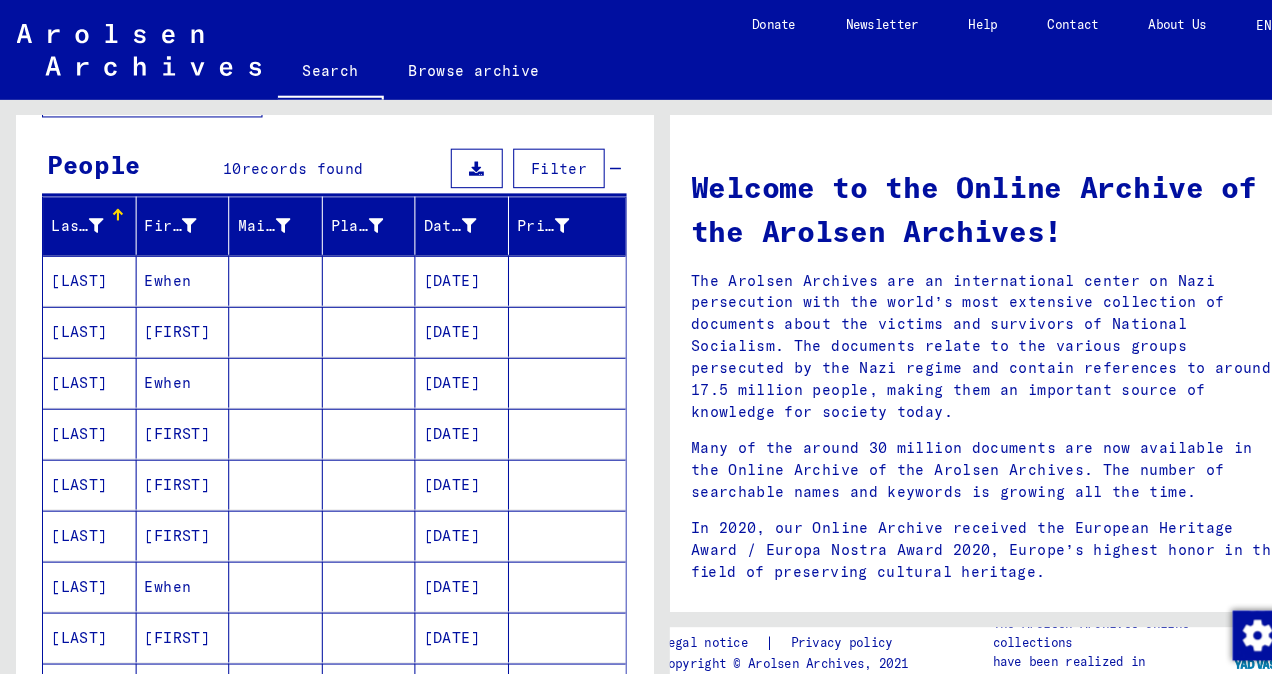 click on "Ewhen" at bounding box center (176, 319) 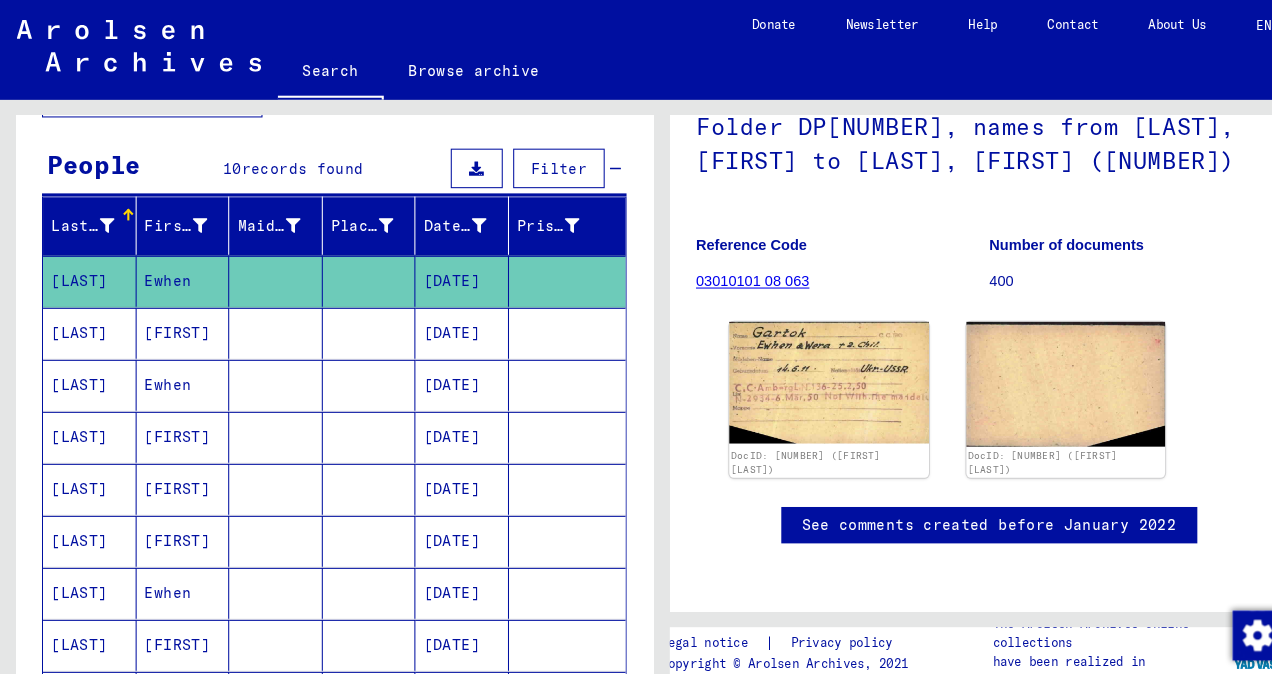 scroll, scrollTop: 186, scrollLeft: 0, axis: vertical 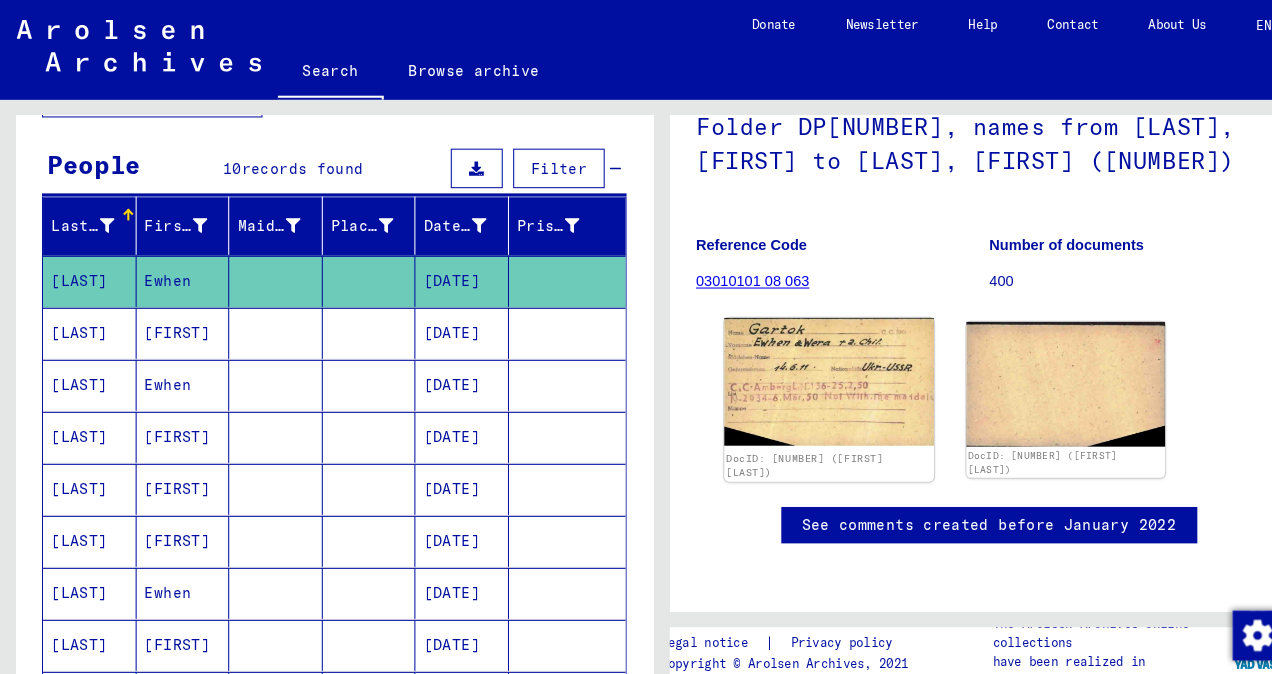 click 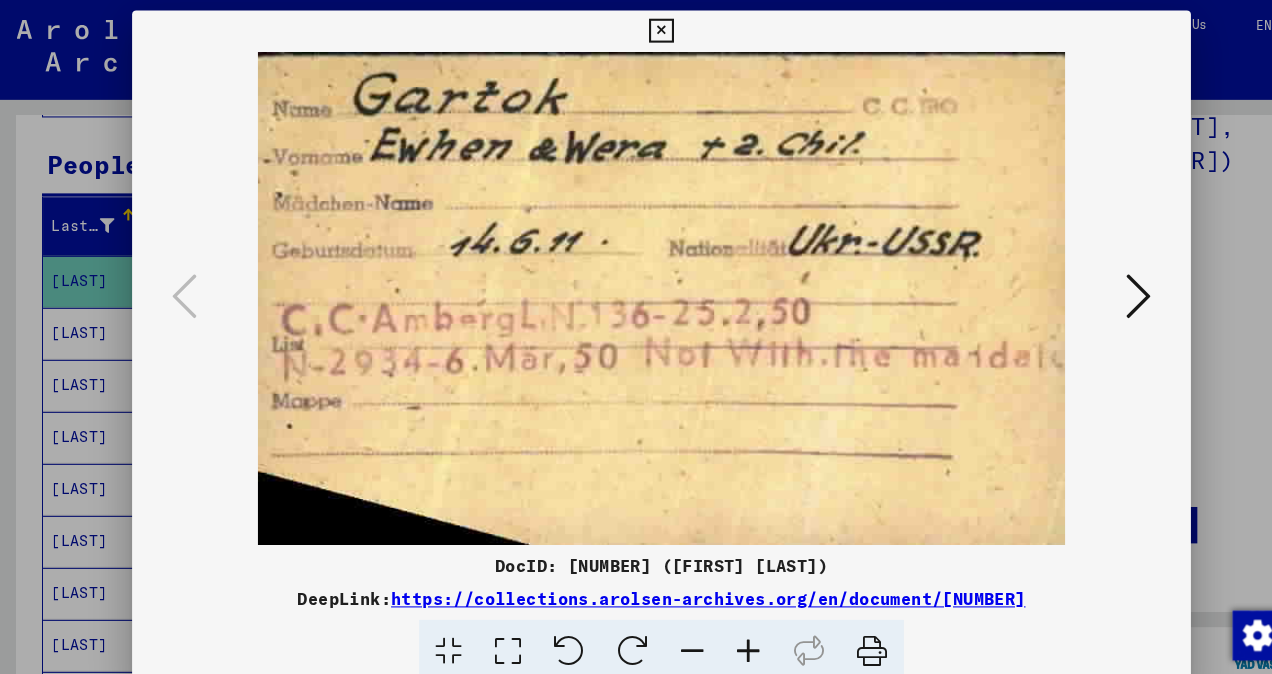 click at bounding box center [635, 30] 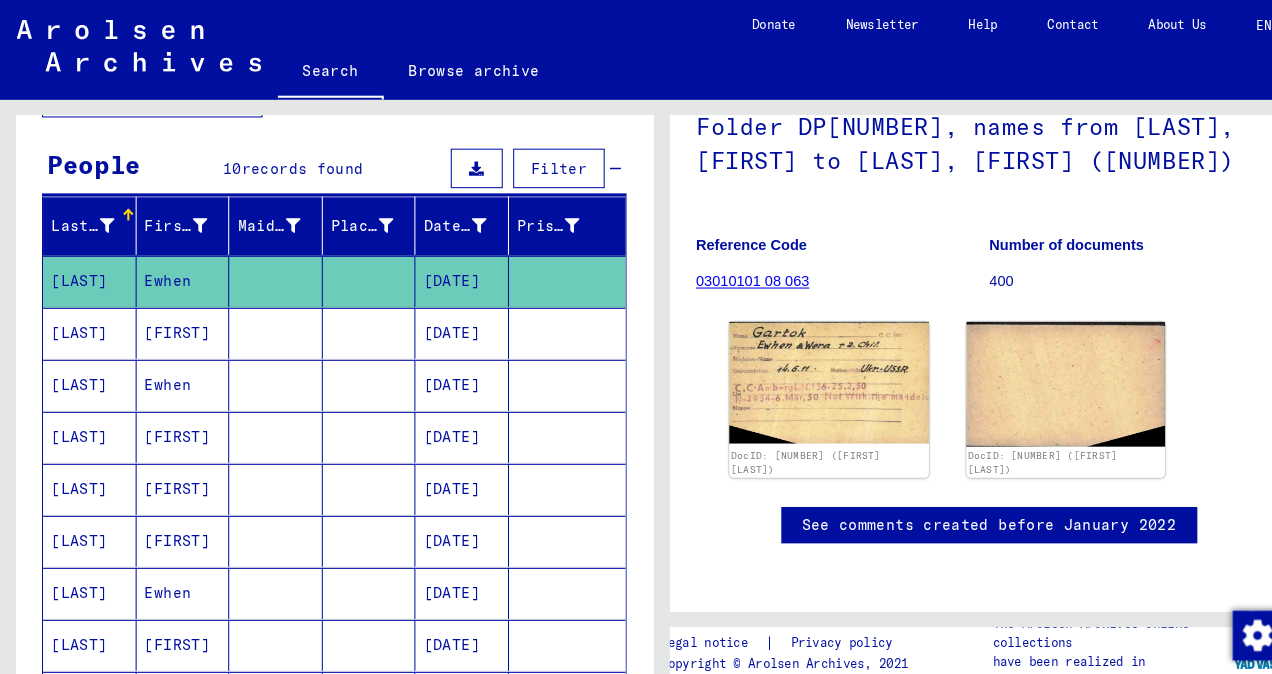 click on "[FIRST]" at bounding box center (176, 370) 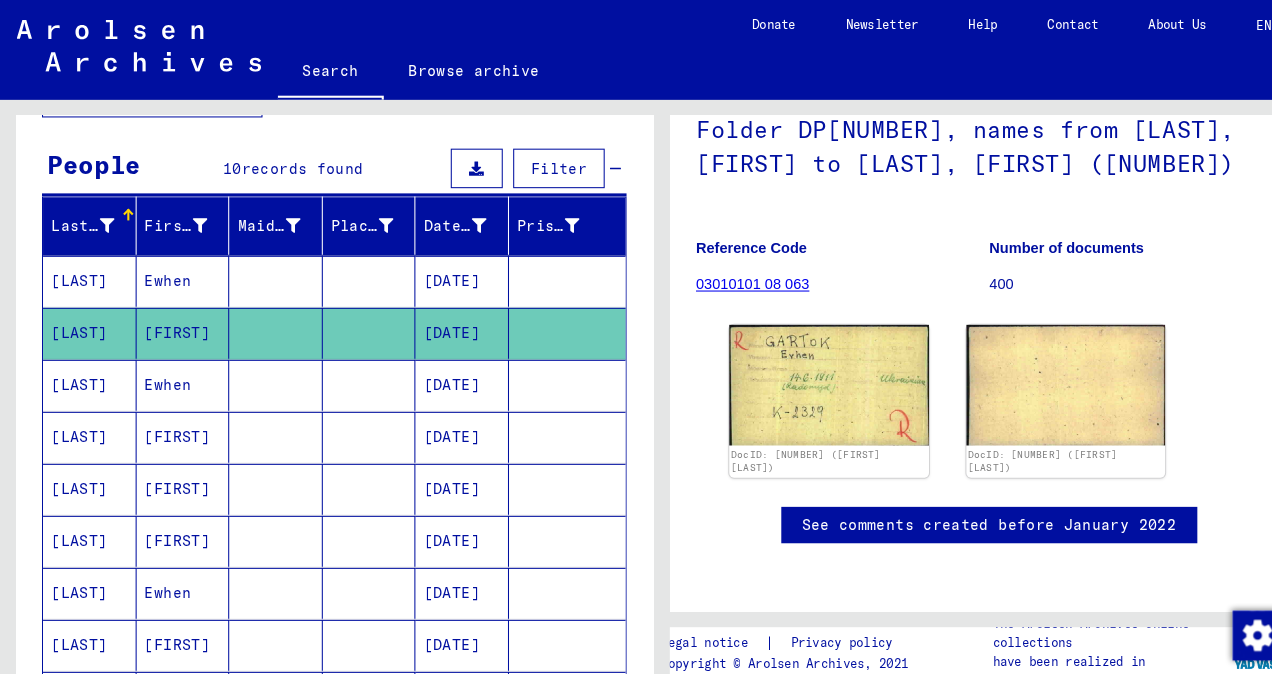 scroll, scrollTop: 228, scrollLeft: 0, axis: vertical 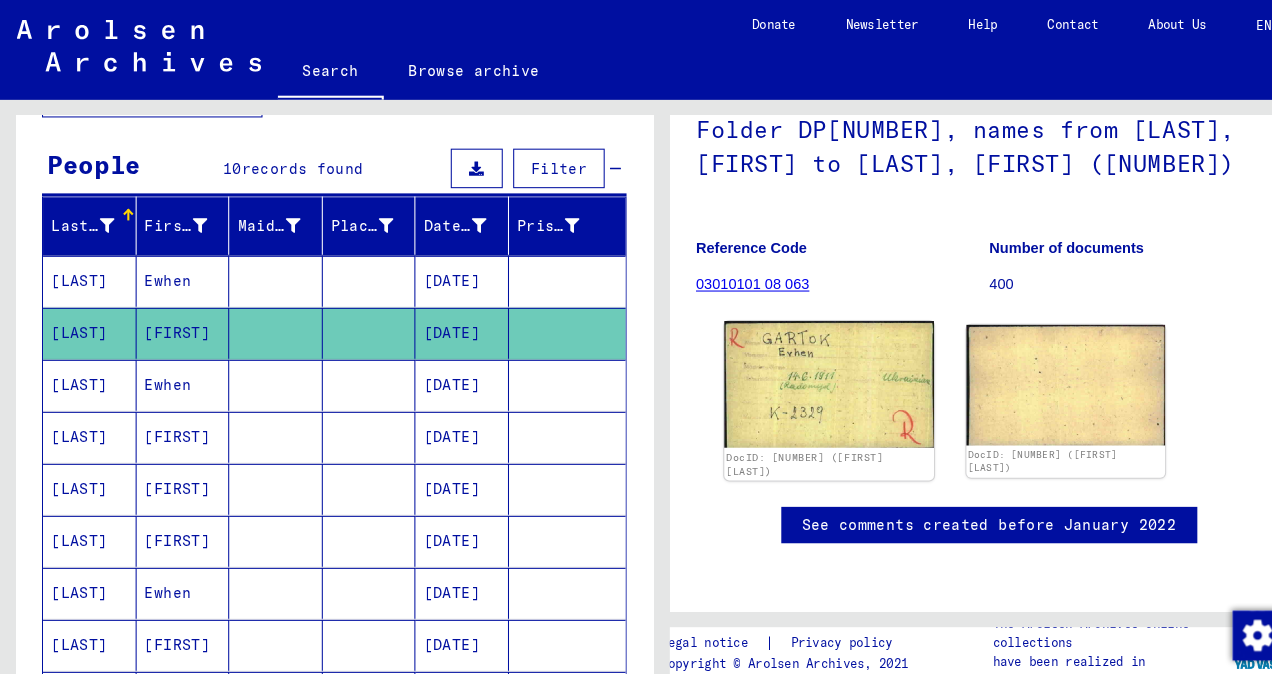 click 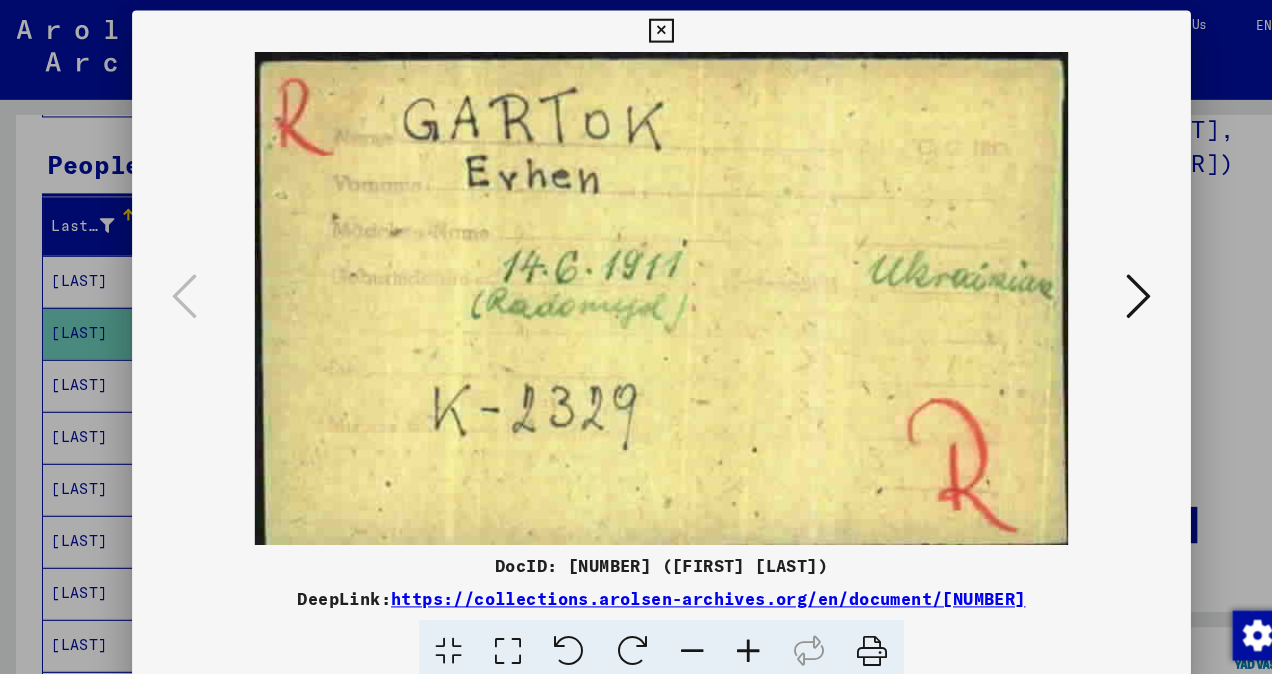 click at bounding box center [1095, 285] 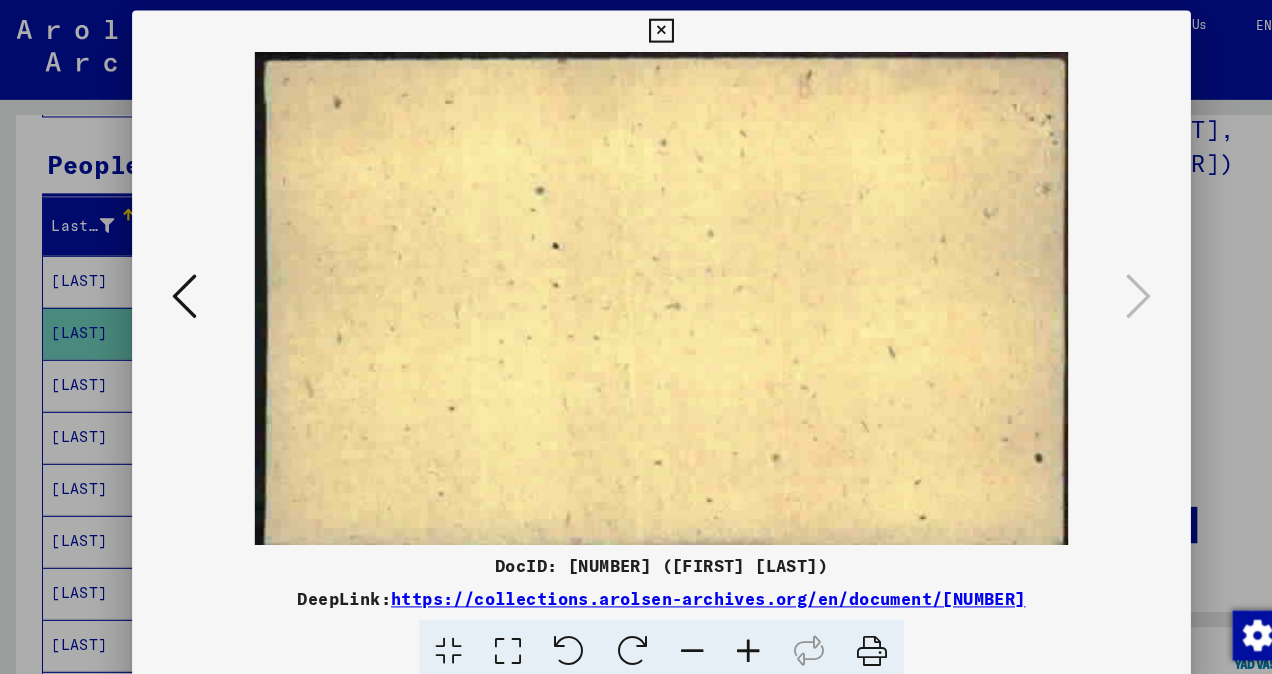 click at bounding box center [635, 30] 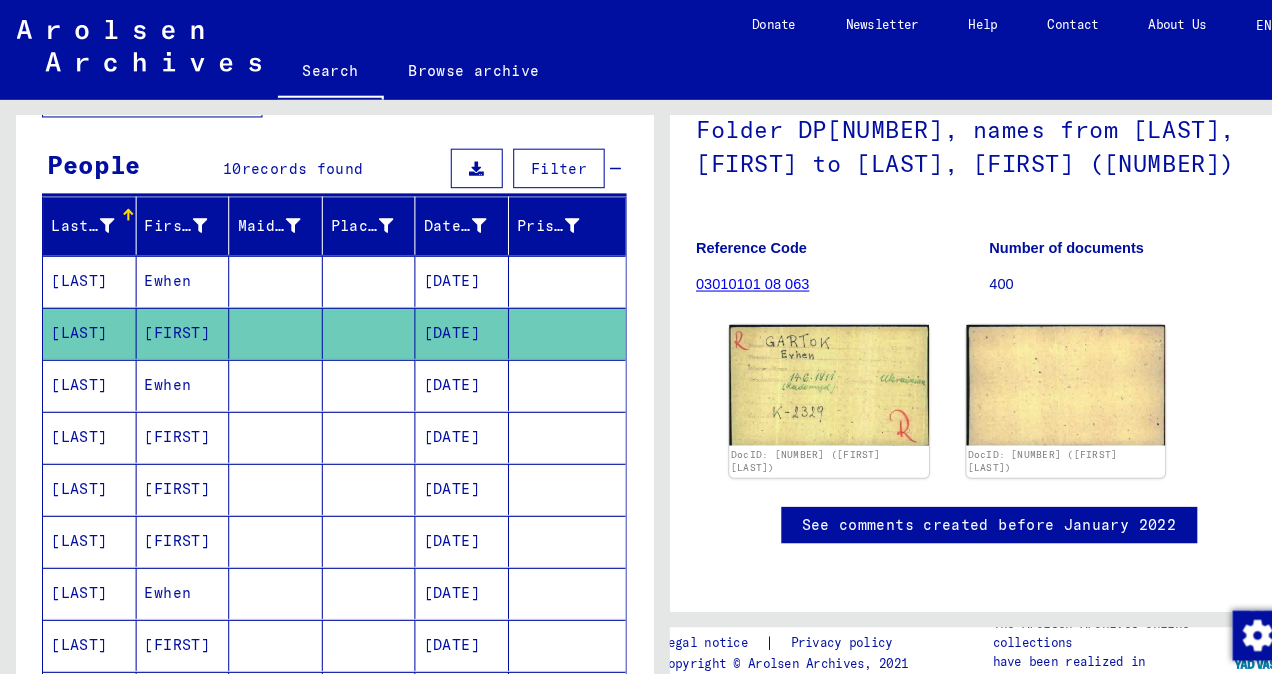 click on "Ewhen" at bounding box center [176, 420] 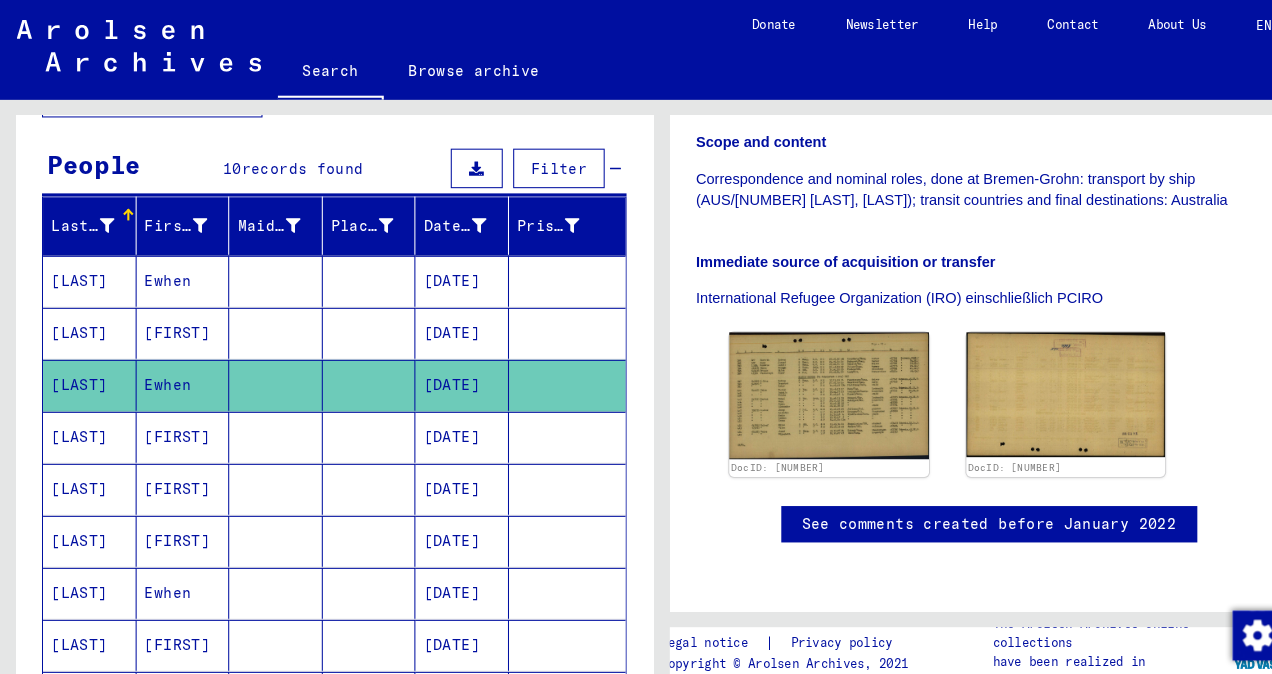 scroll, scrollTop: 569, scrollLeft: 0, axis: vertical 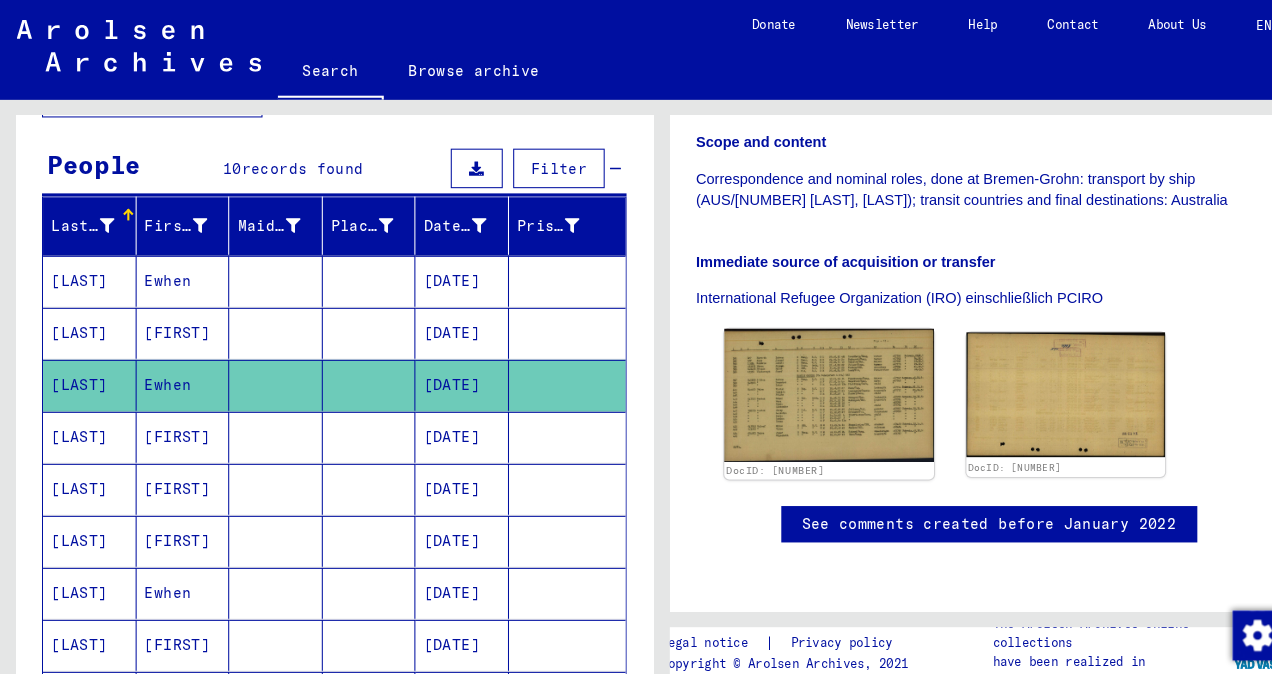 click 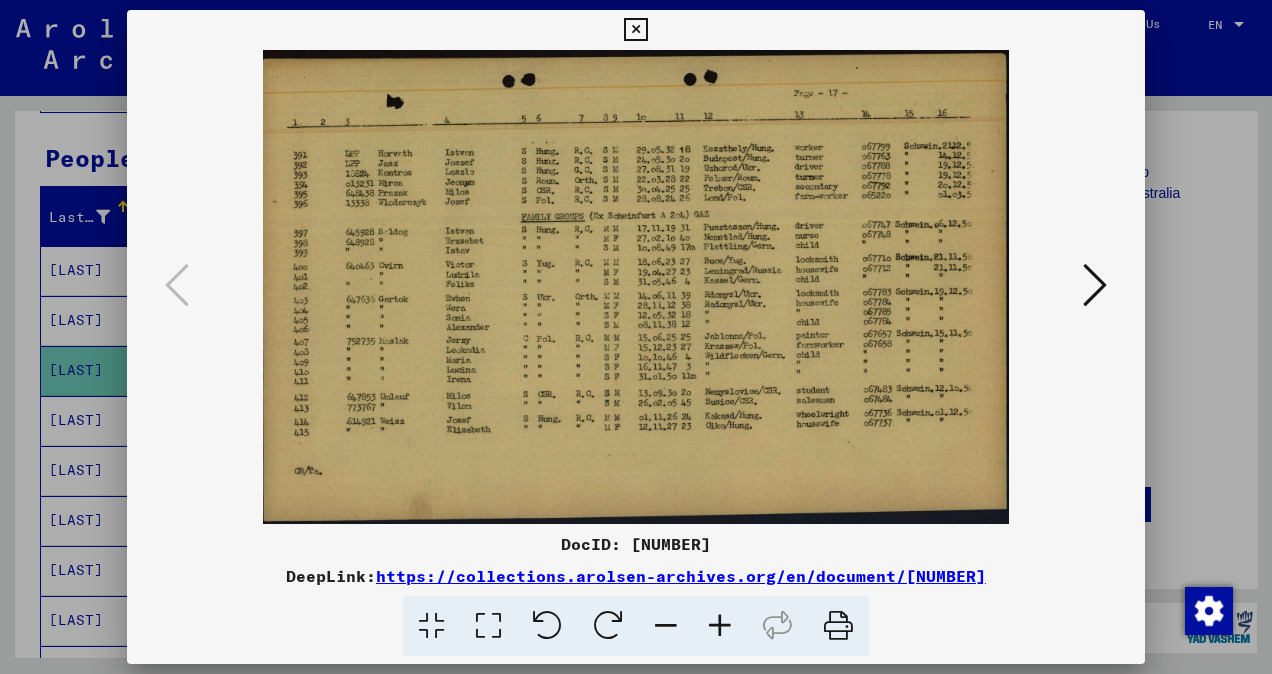 click at bounding box center [1095, 285] 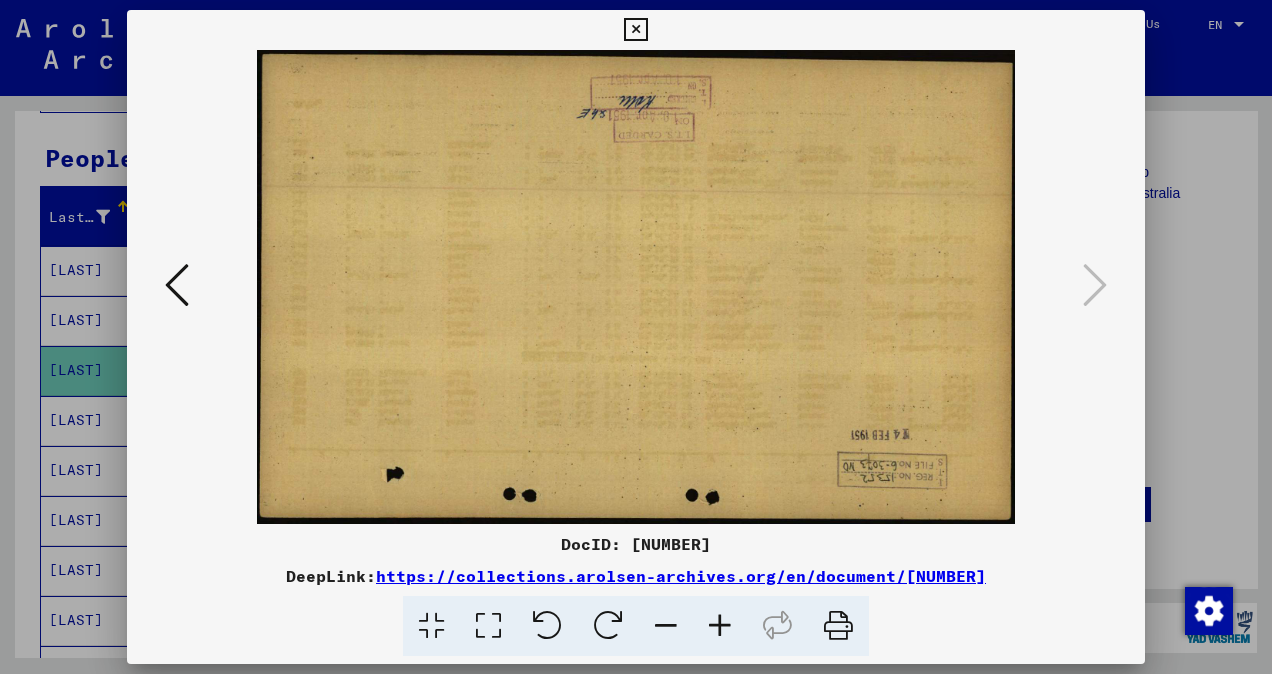 click at bounding box center [635, 30] 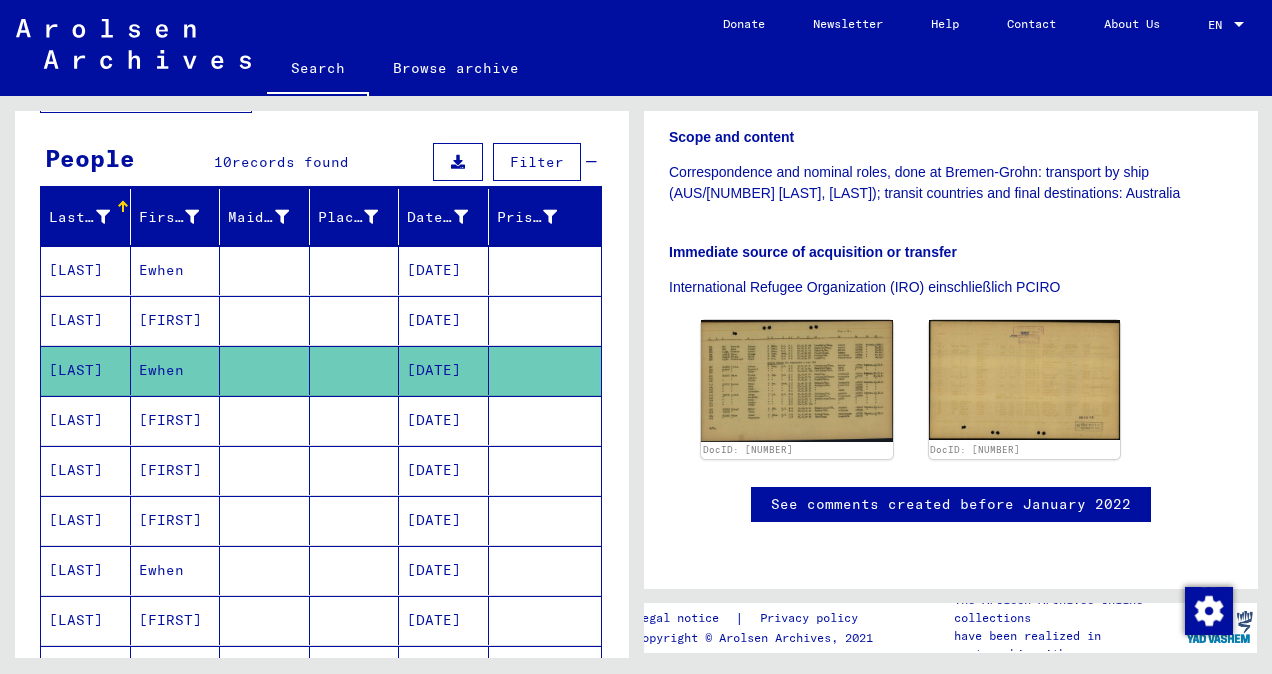 click on "[FIRST]" at bounding box center (176, 470) 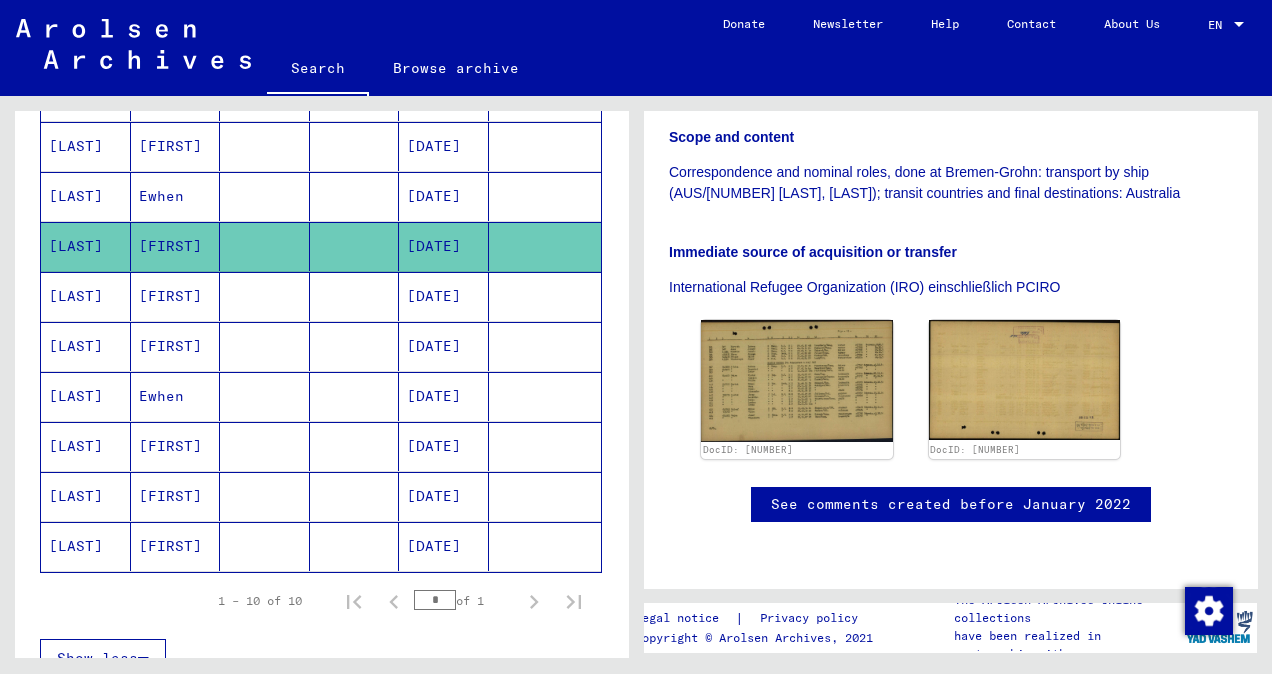 scroll, scrollTop: 344, scrollLeft: 0, axis: vertical 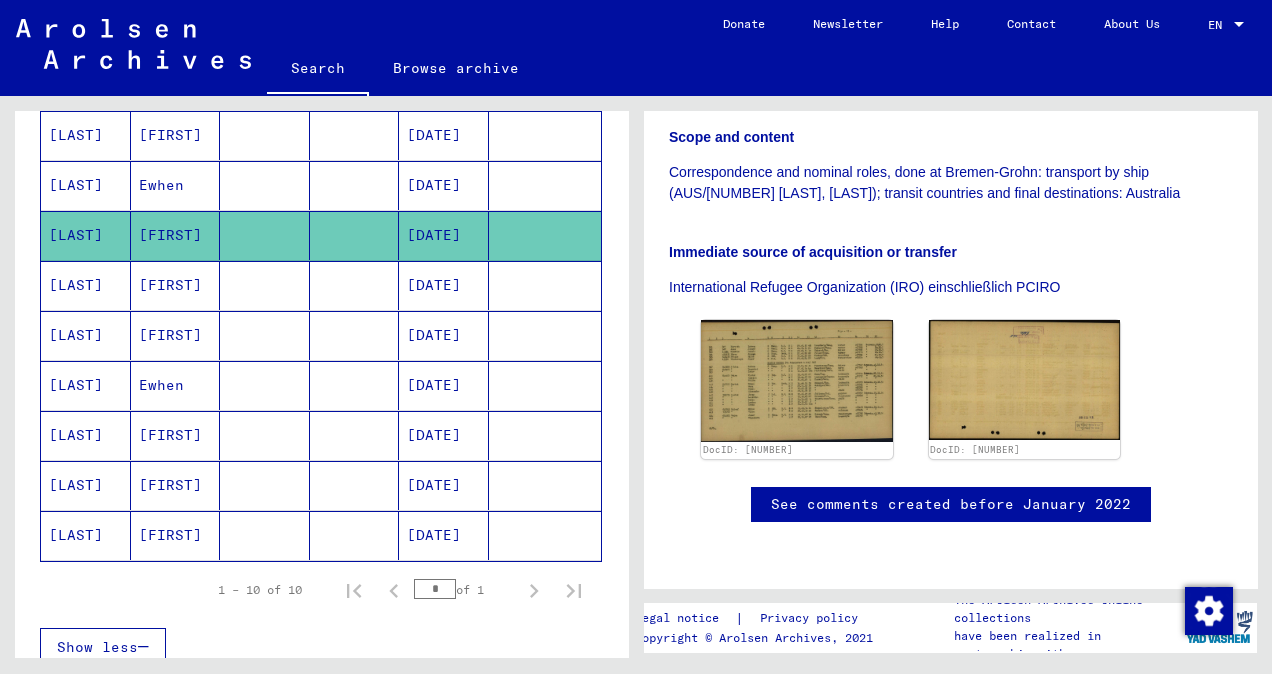 click on "[FIRST]" at bounding box center [176, 335] 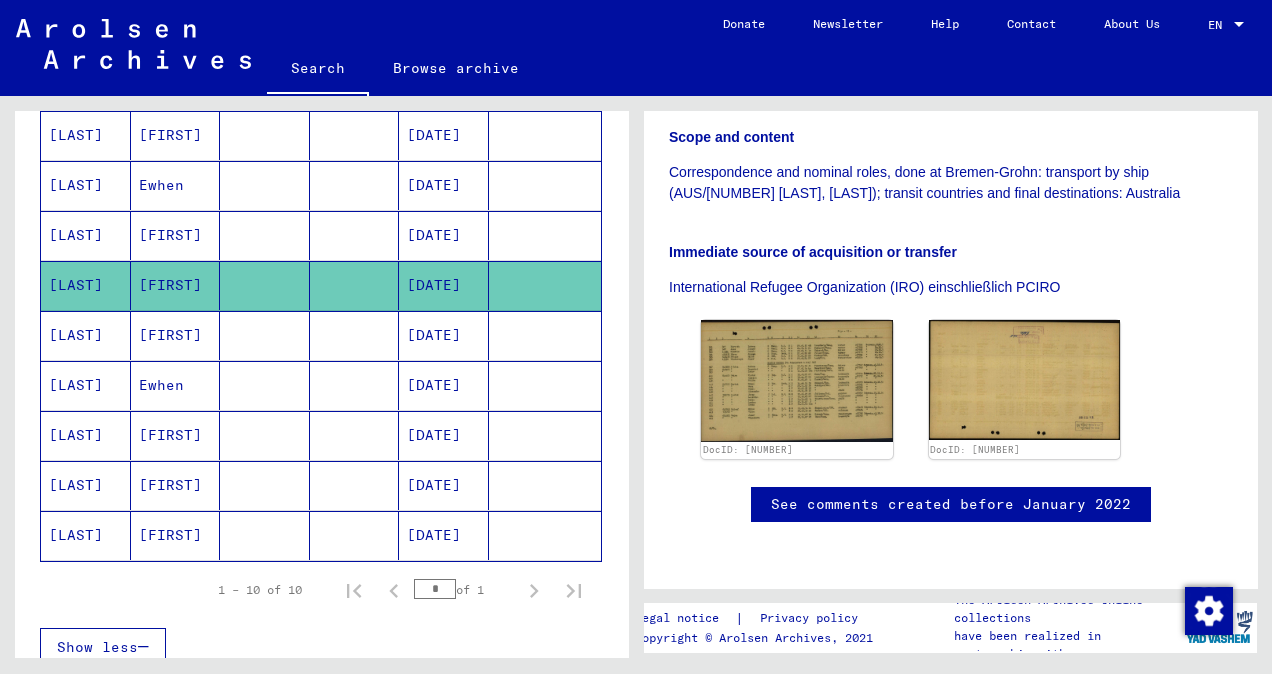 click on "Ewhen" at bounding box center [176, 435] 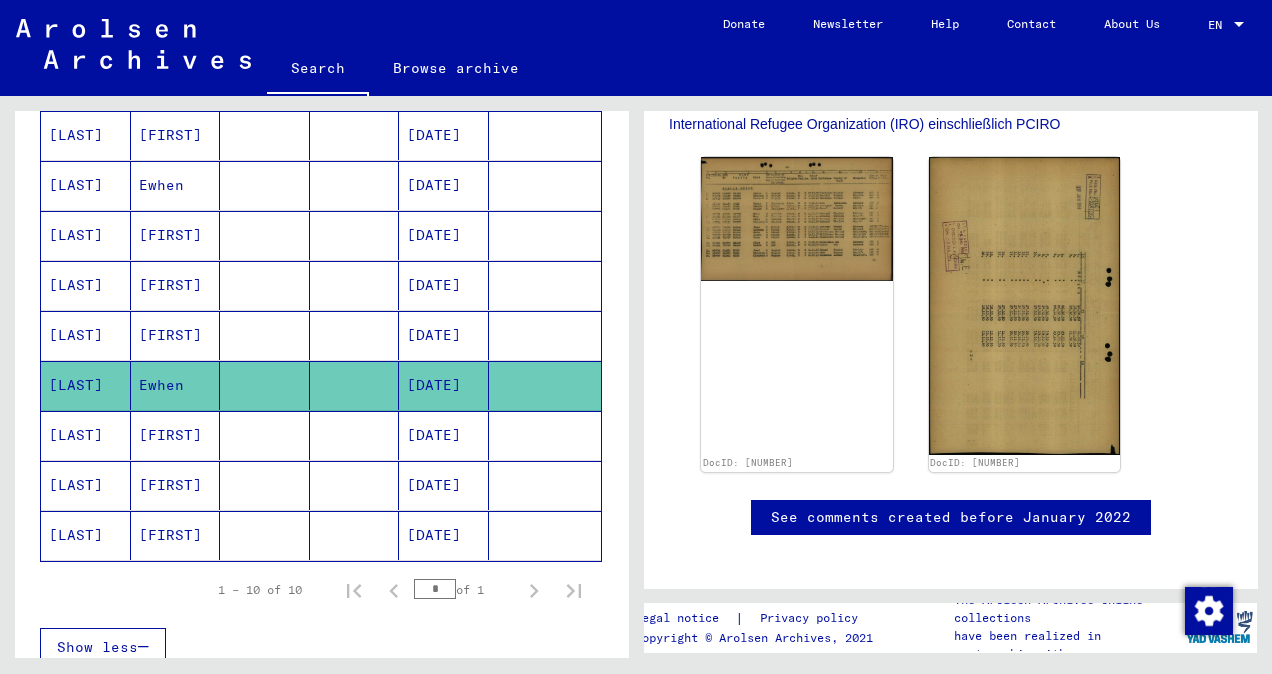 scroll, scrollTop: 584, scrollLeft: 0, axis: vertical 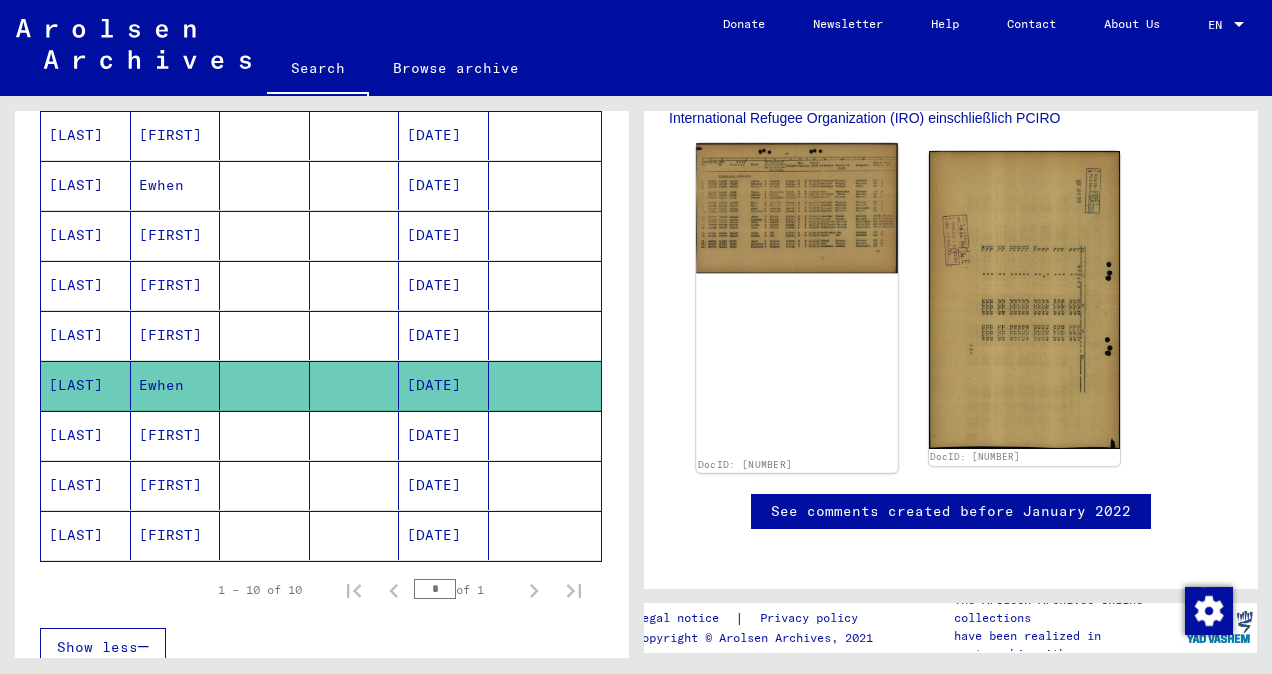 click 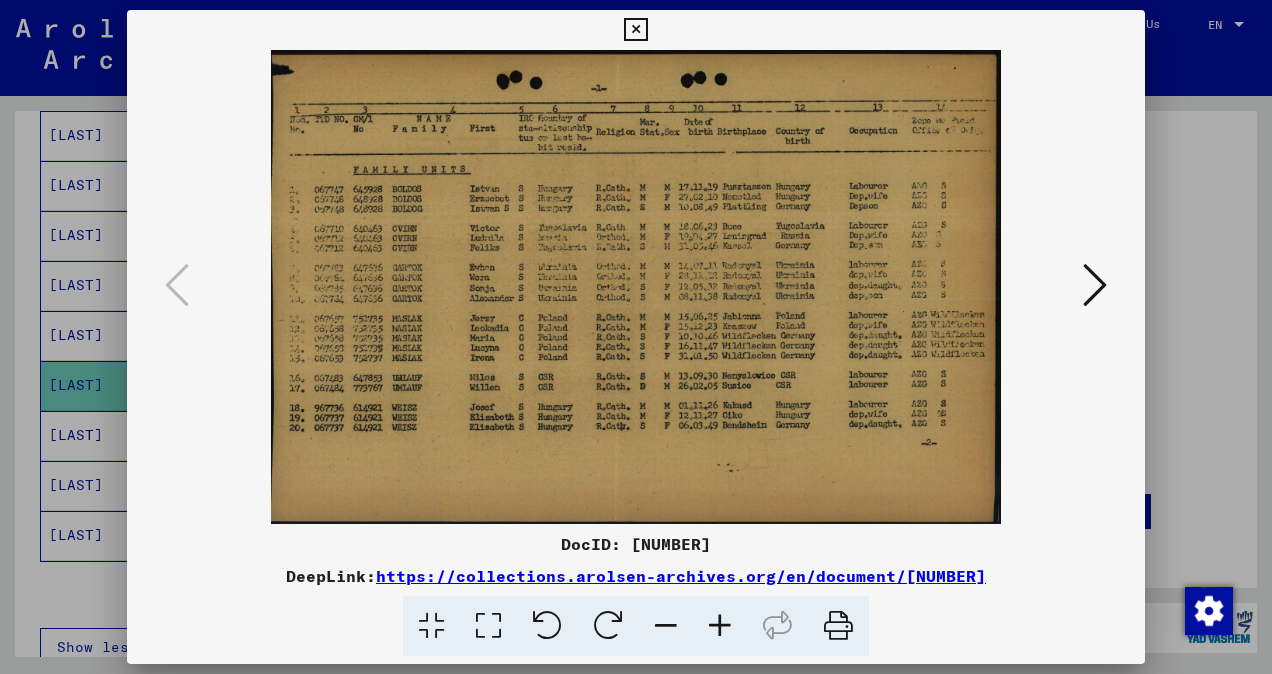 click at bounding box center [1095, 285] 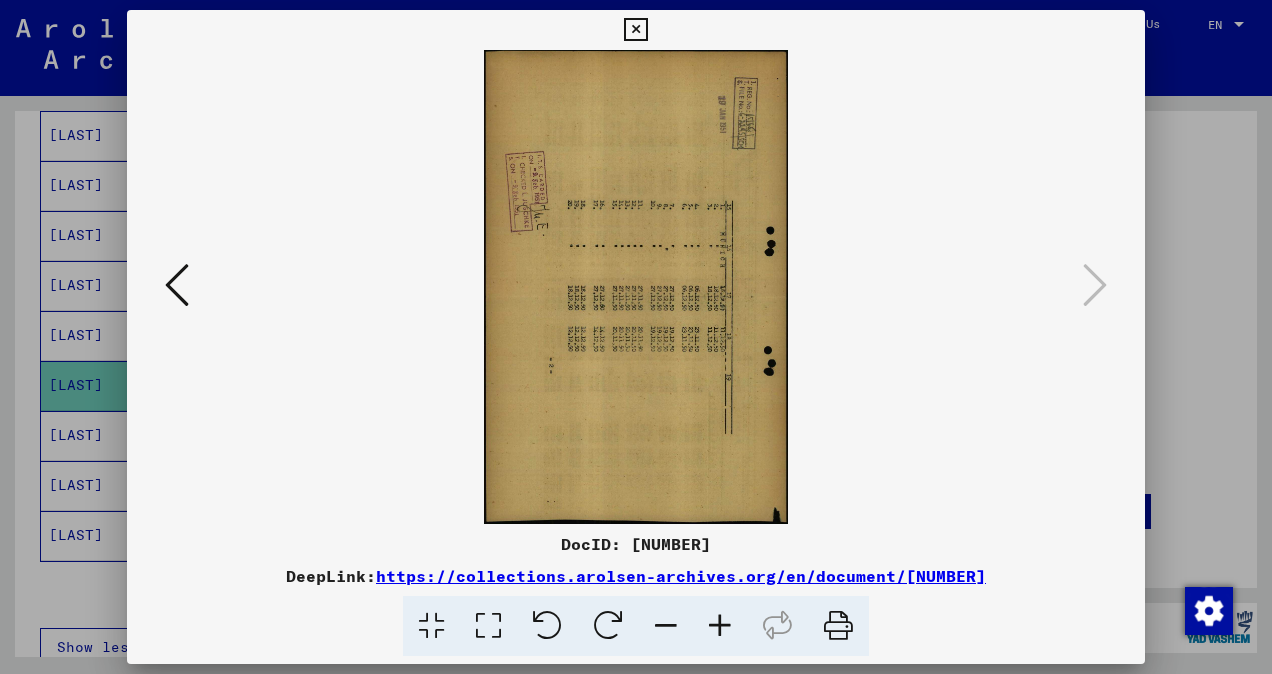 click at bounding box center [635, 30] 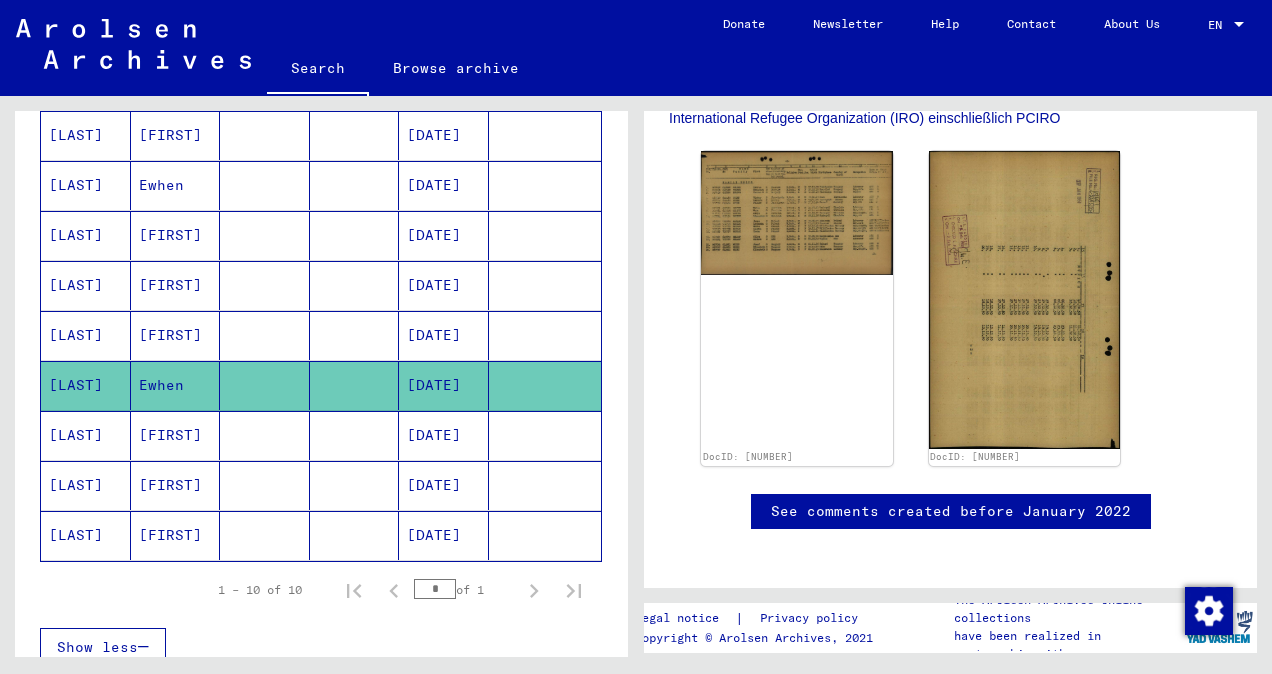 click on "[FIRST]" at bounding box center (176, 535) 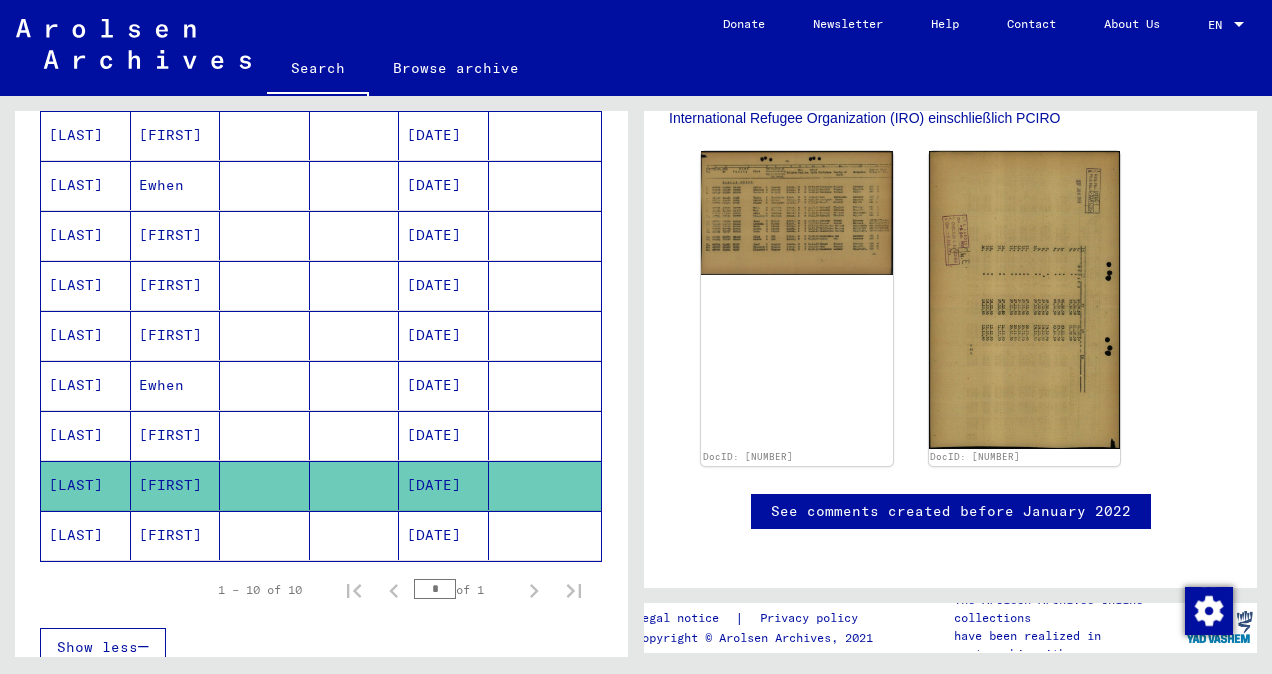 click on "[FIRST]" 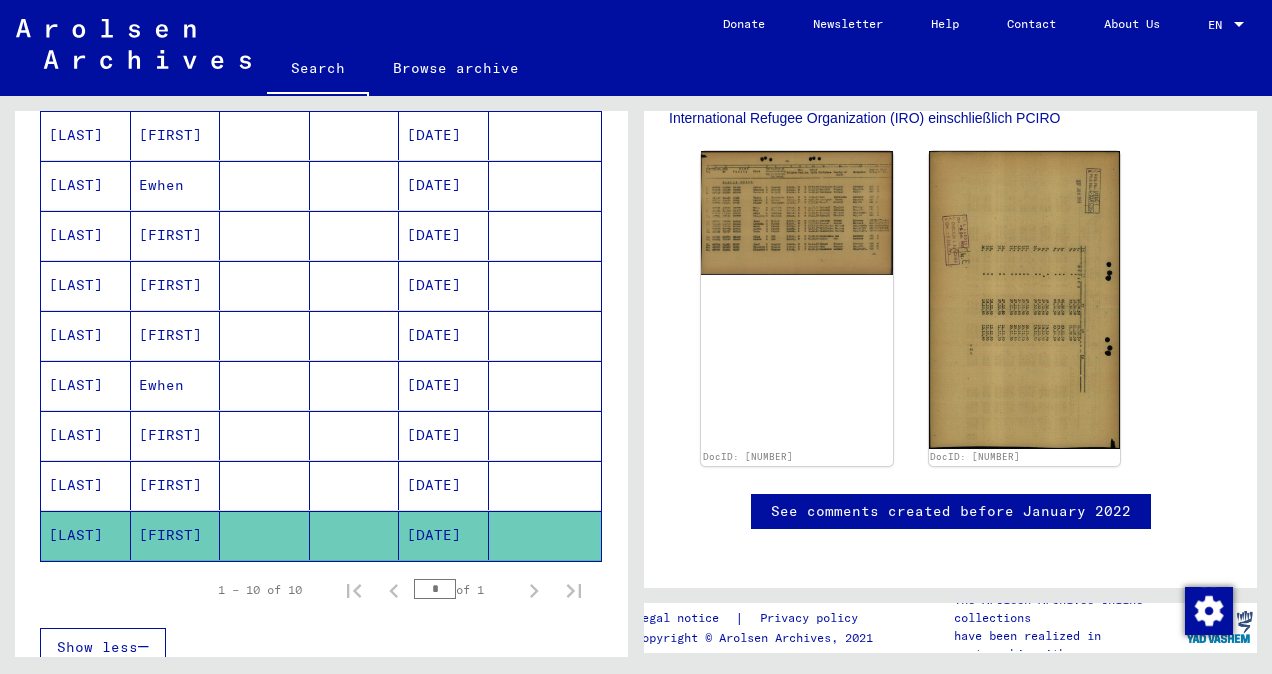 click on "[FIRST]" at bounding box center (176, 385) 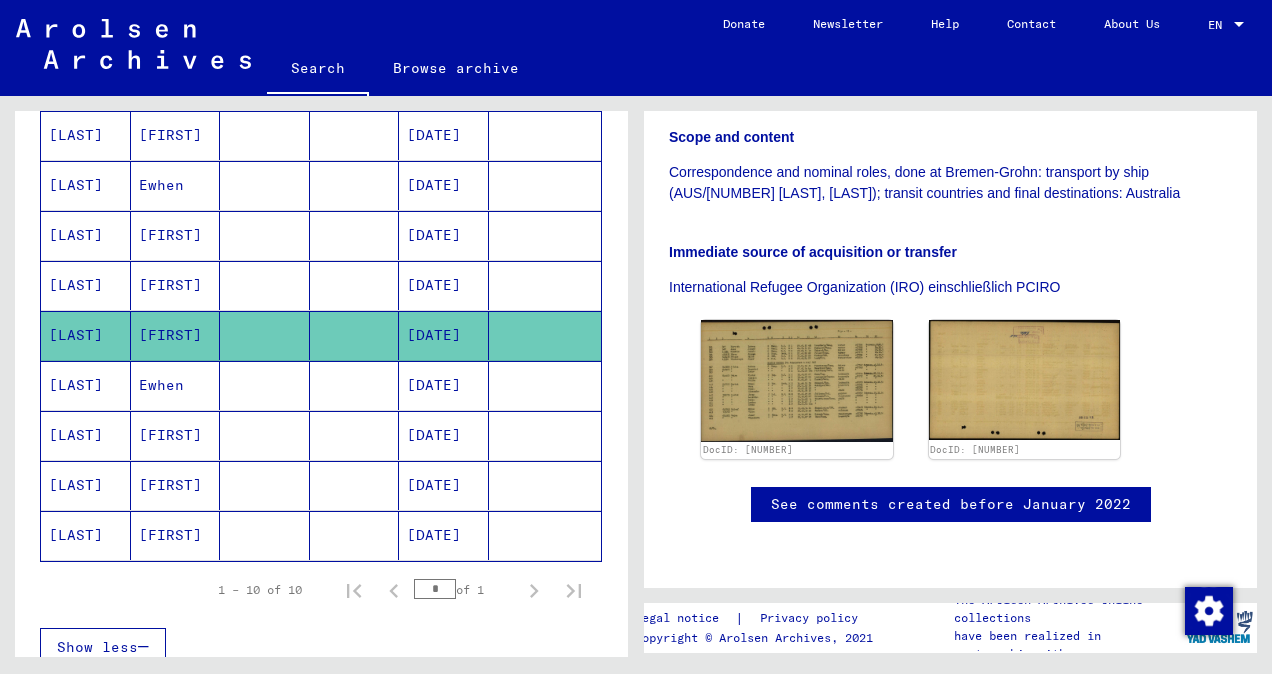 scroll, scrollTop: 518, scrollLeft: 0, axis: vertical 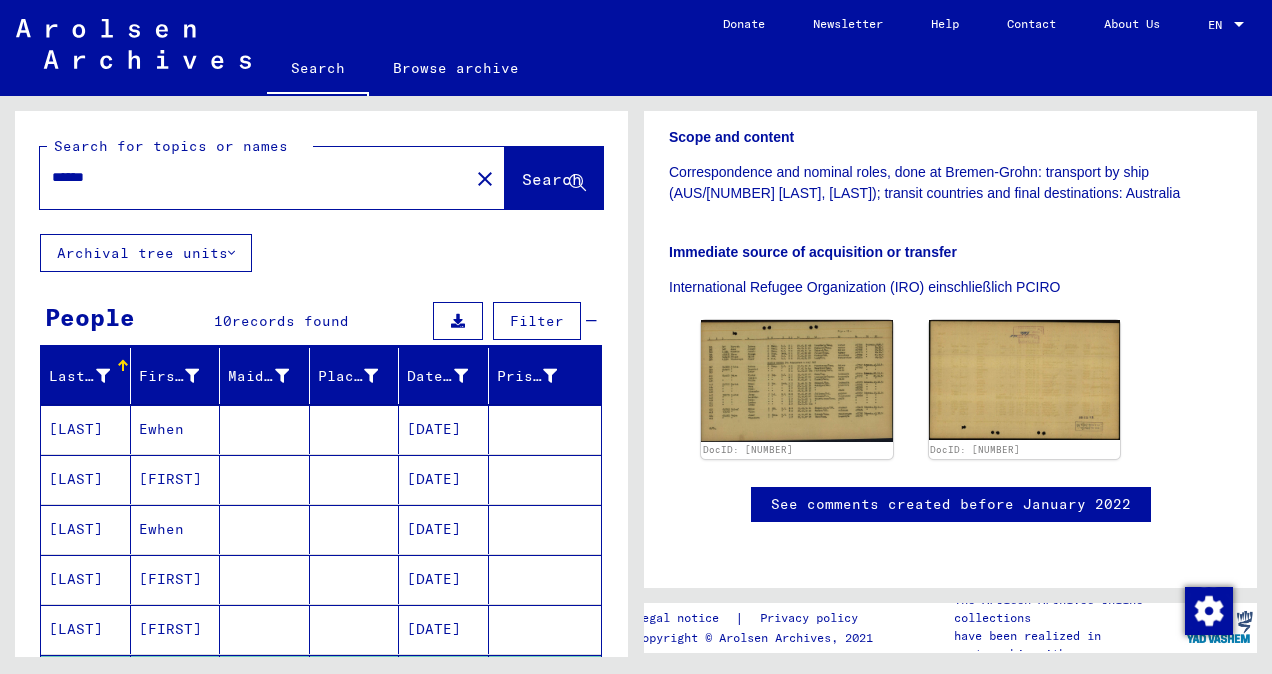 click on "******" at bounding box center [254, 177] 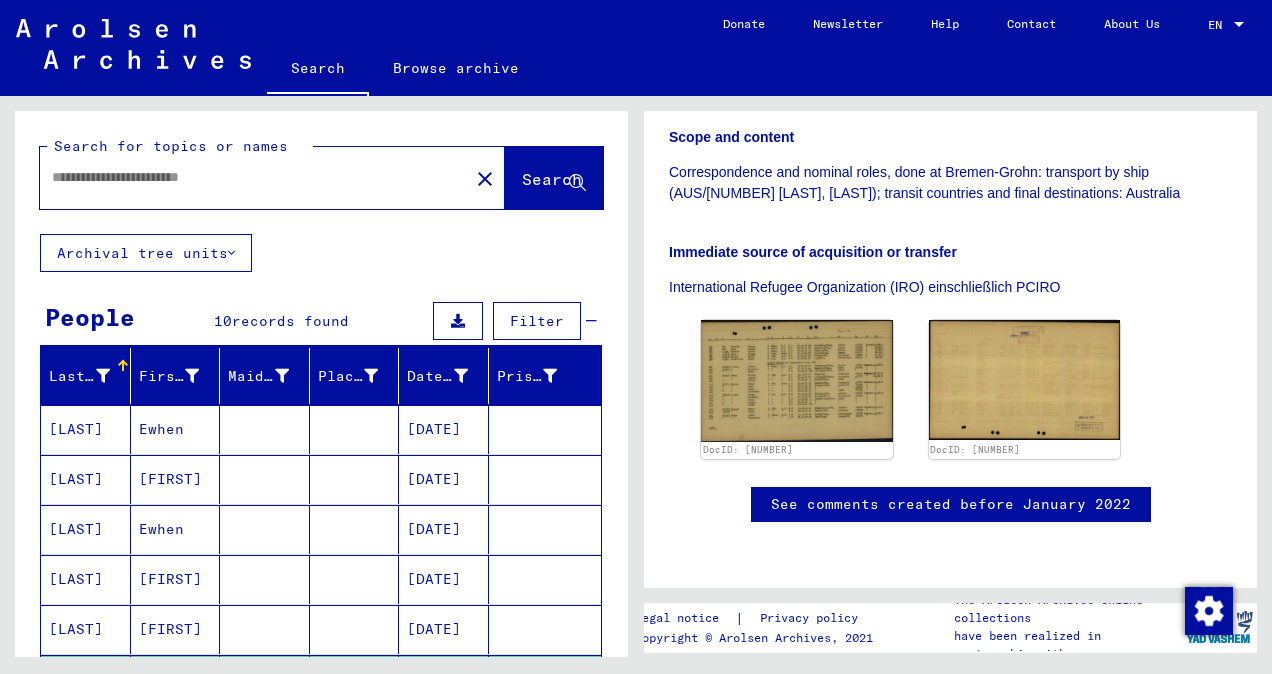 scroll, scrollTop: 0, scrollLeft: 0, axis: both 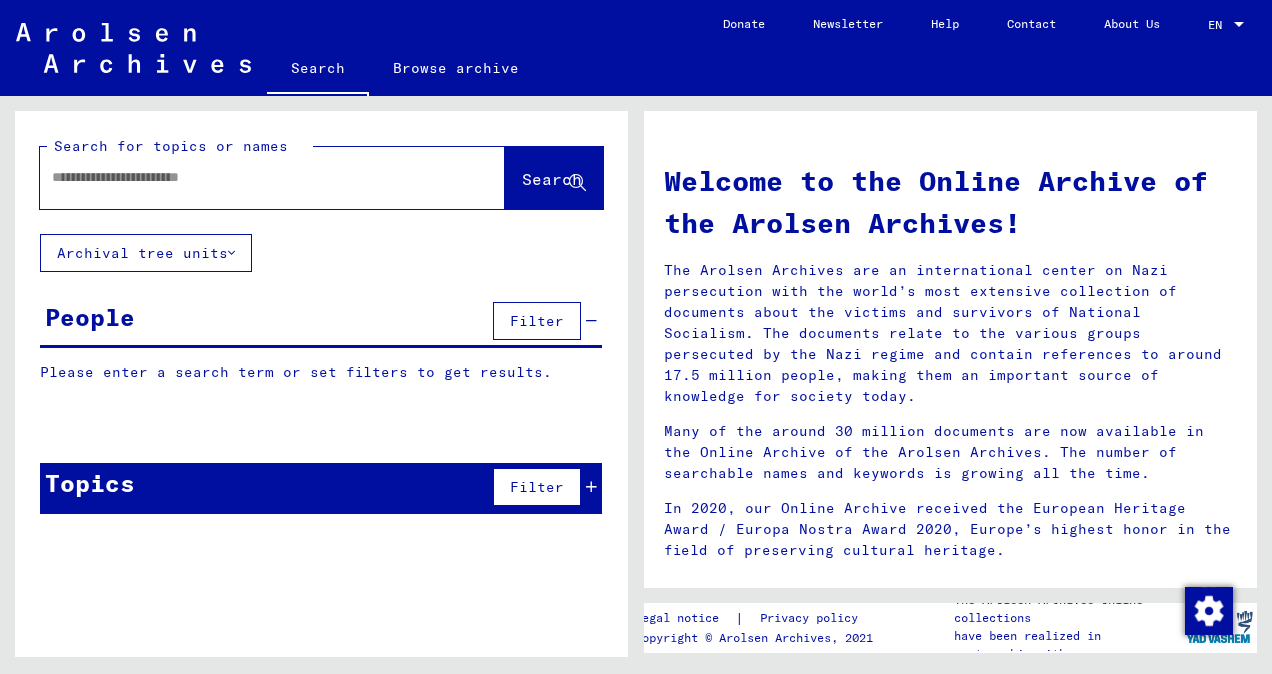 click at bounding box center (248, 177) 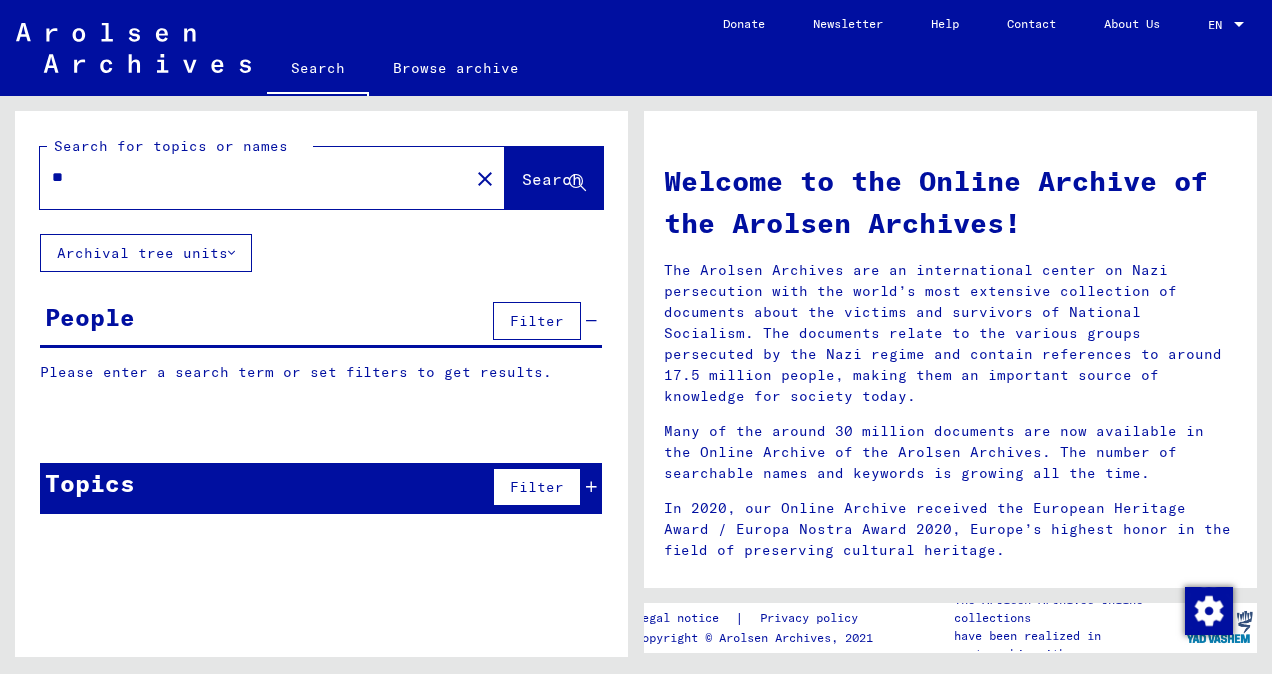 type on "*" 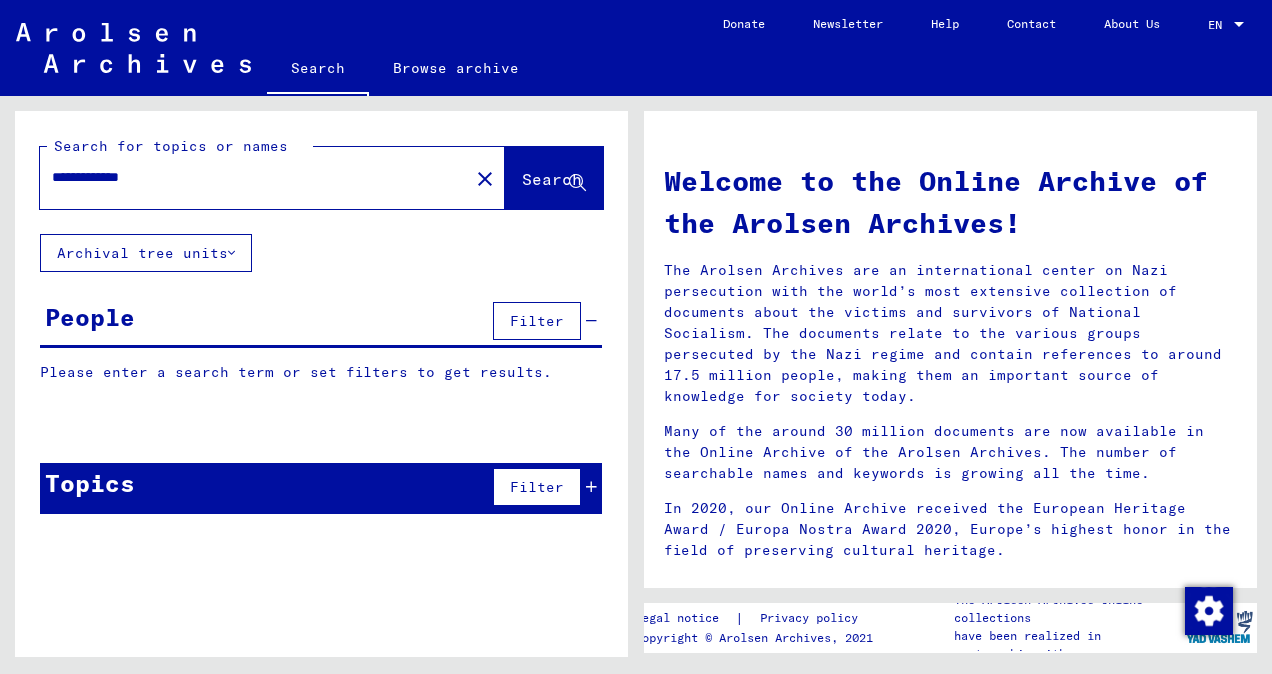 type on "**********" 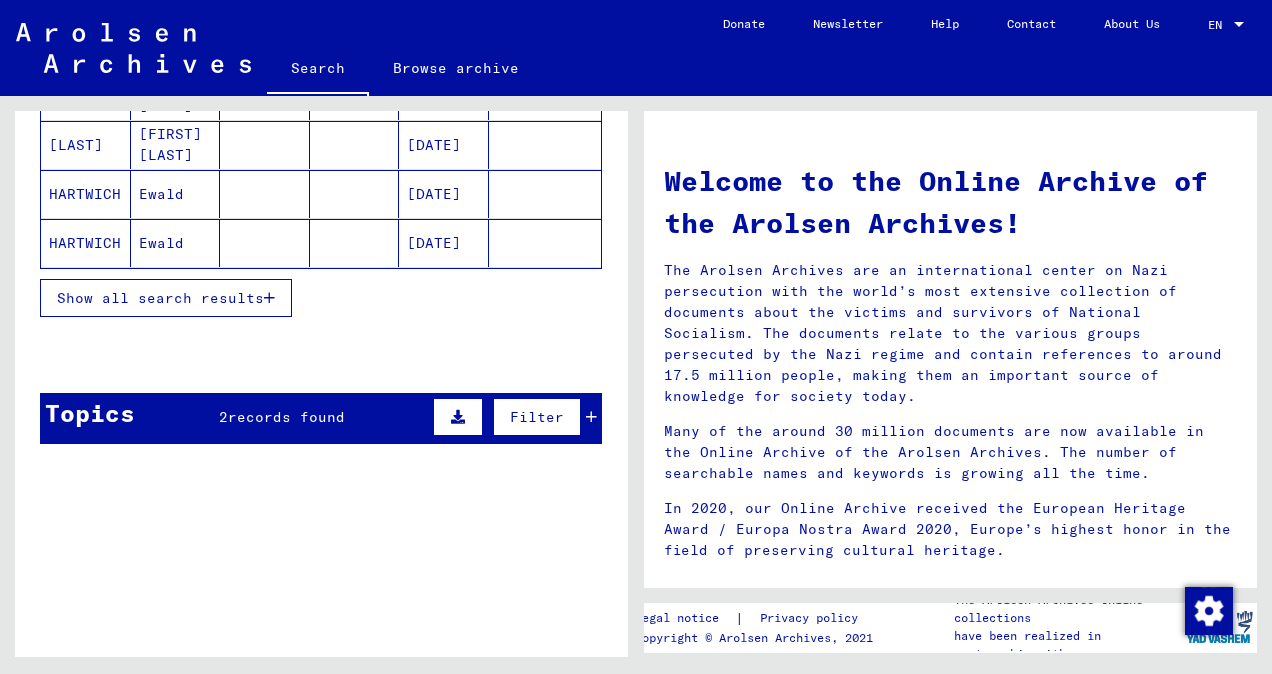 scroll, scrollTop: 374, scrollLeft: 0, axis: vertical 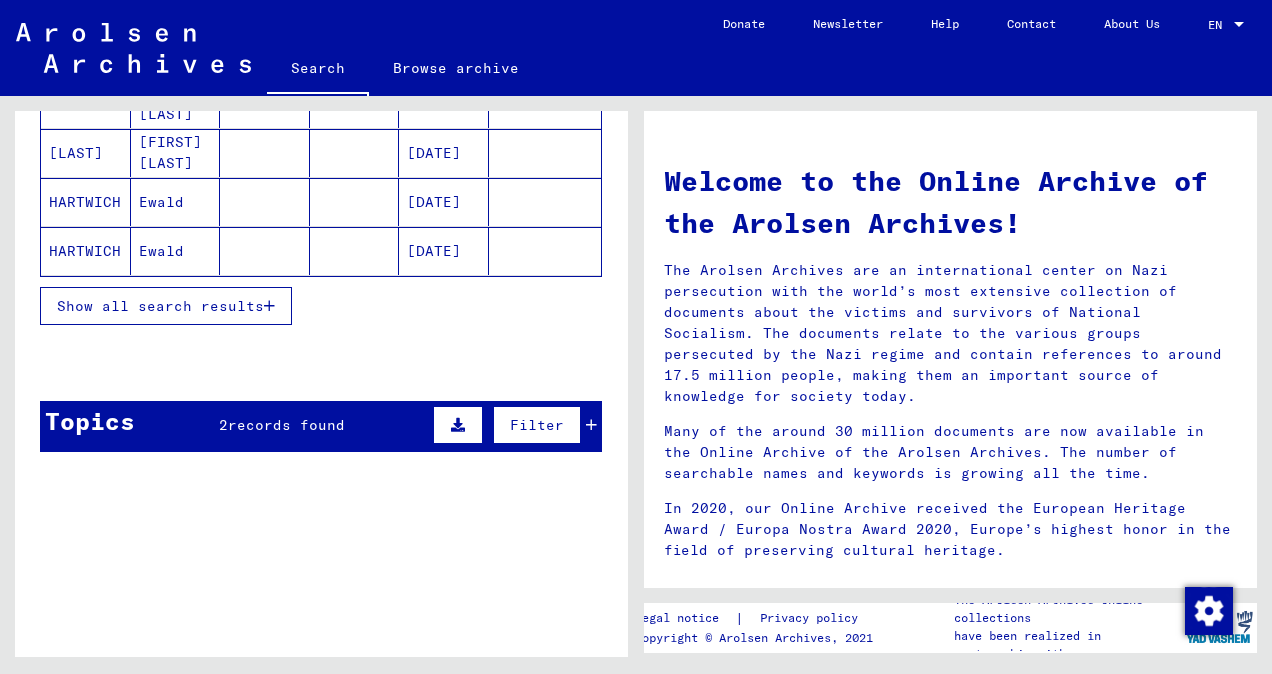 click at bounding box center (269, 306) 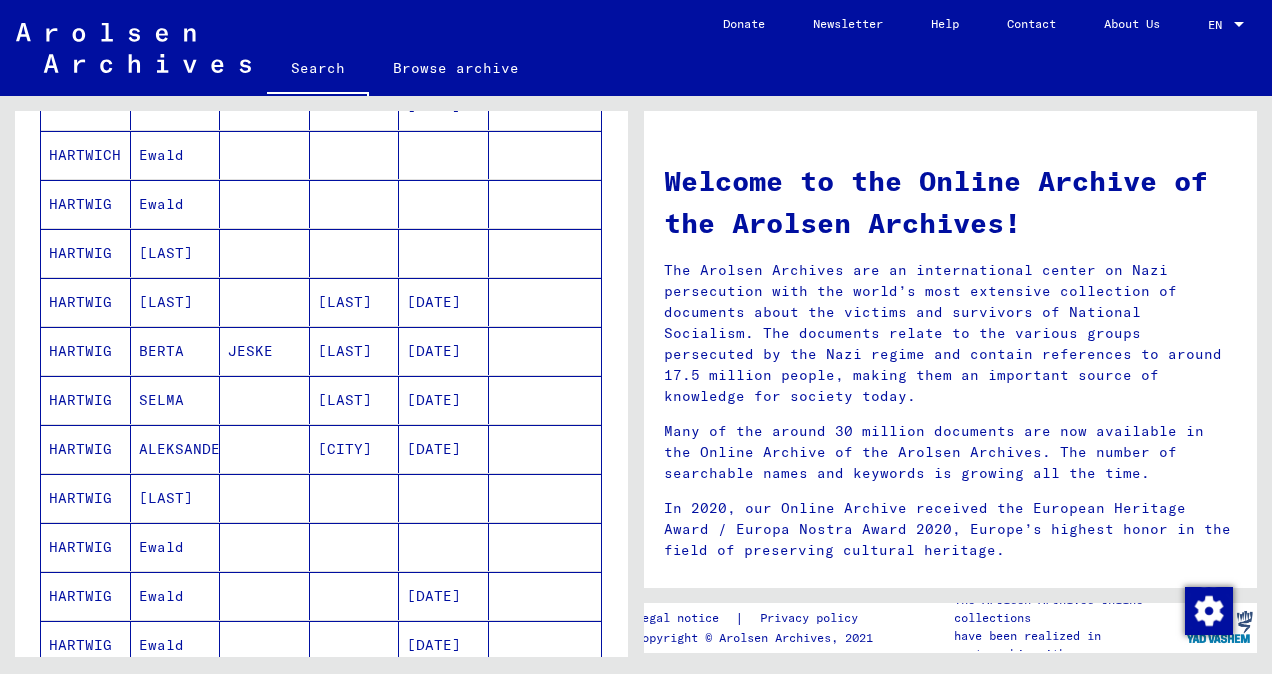 scroll, scrollTop: 639, scrollLeft: 0, axis: vertical 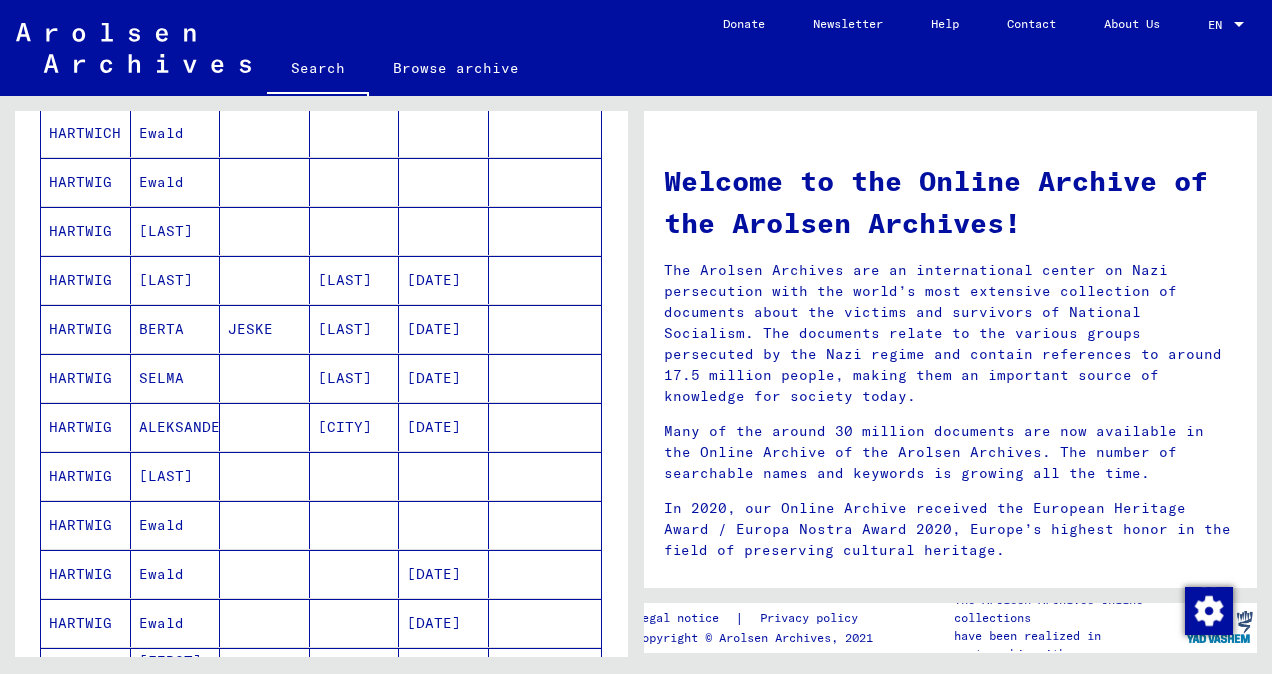 click on "[LAST]" at bounding box center [176, 329] 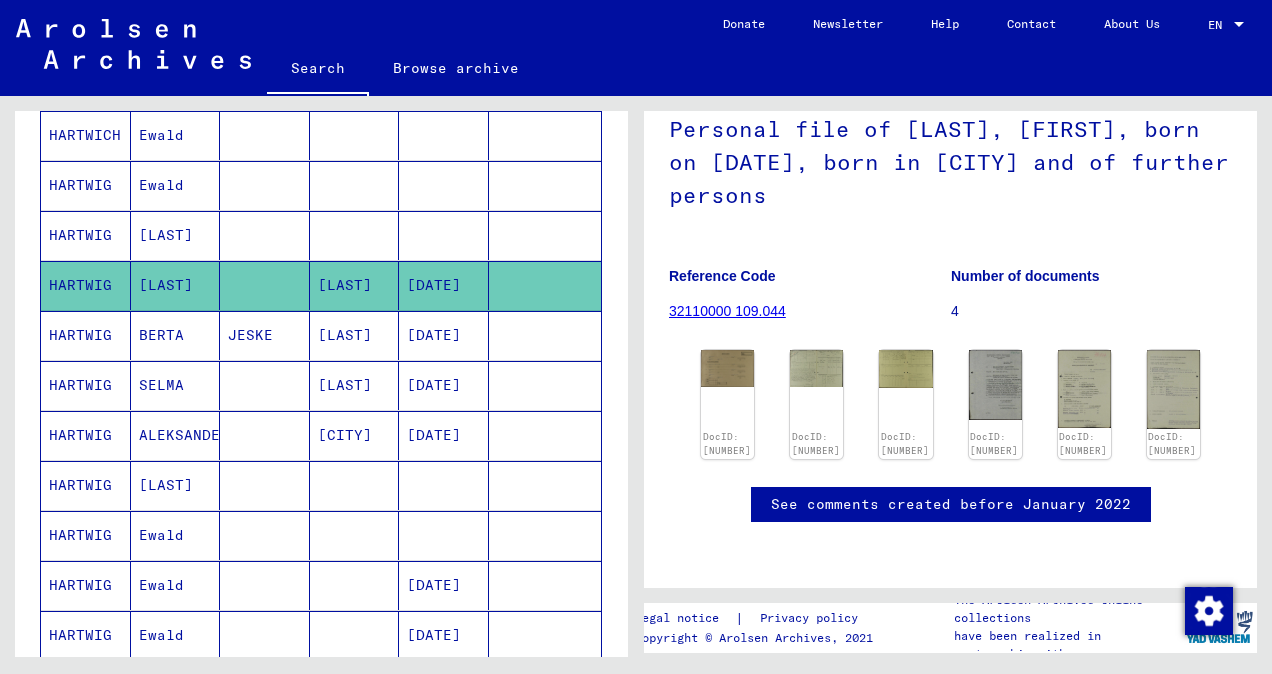 scroll, scrollTop: 246, scrollLeft: 0, axis: vertical 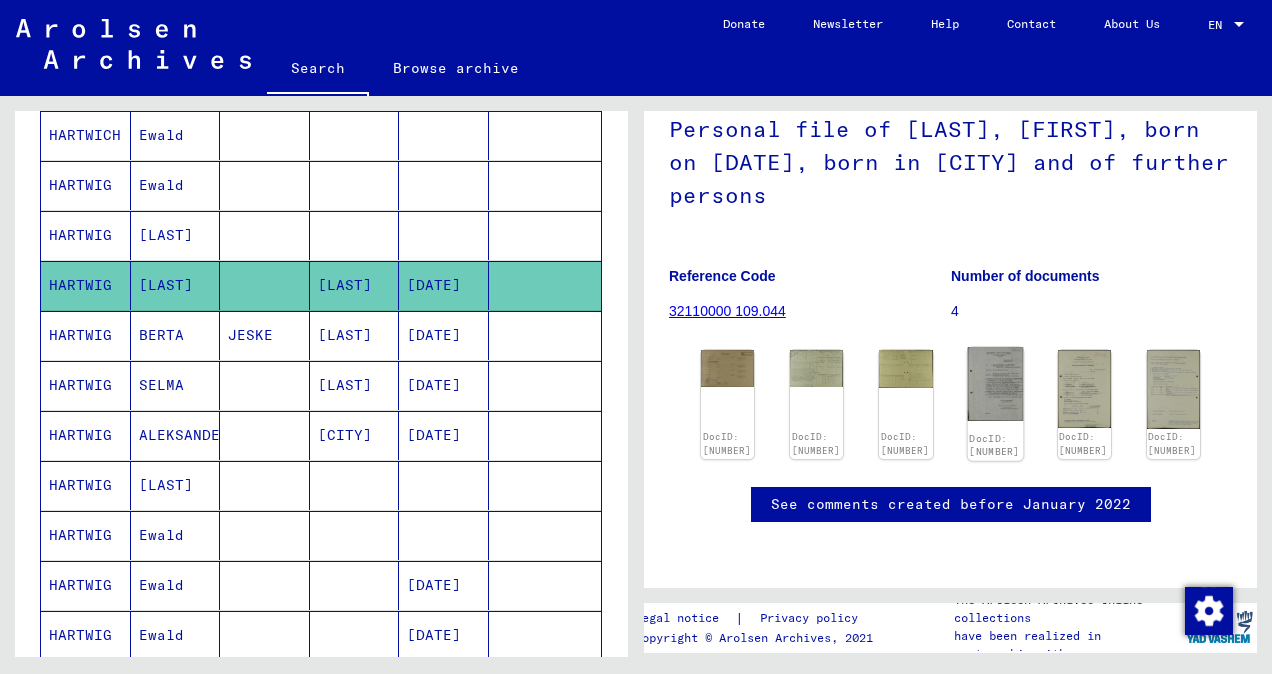 click 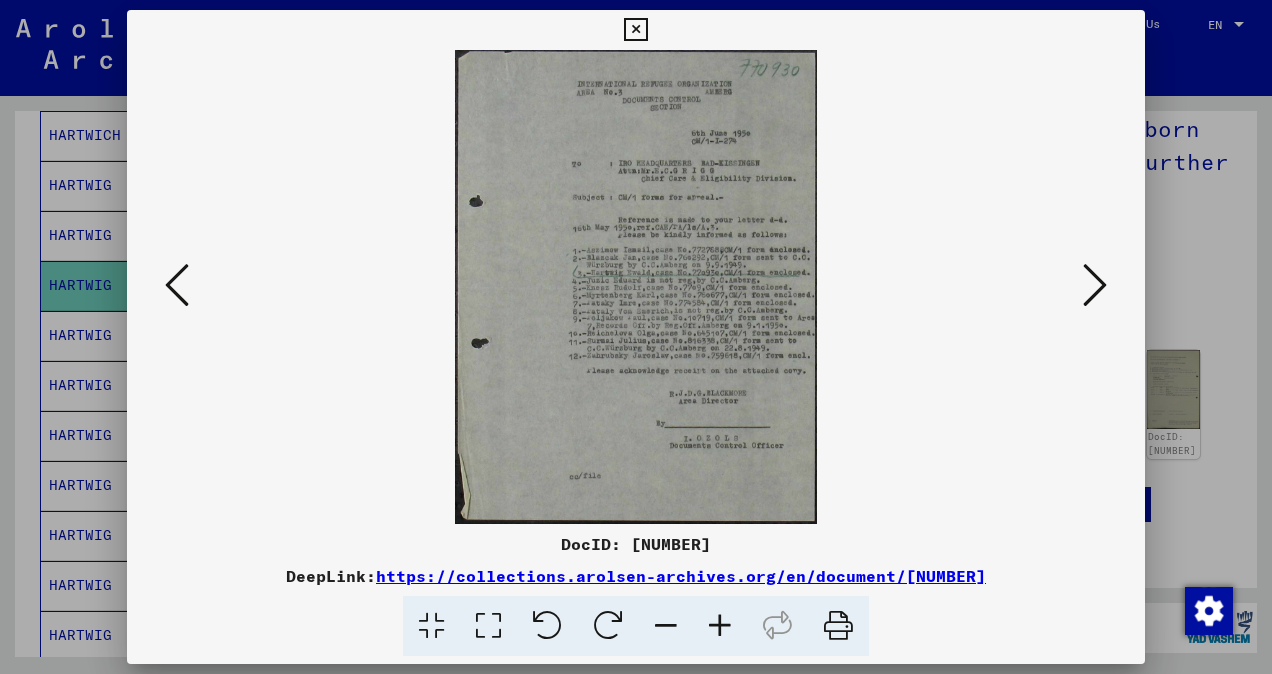 click at bounding box center [177, 285] 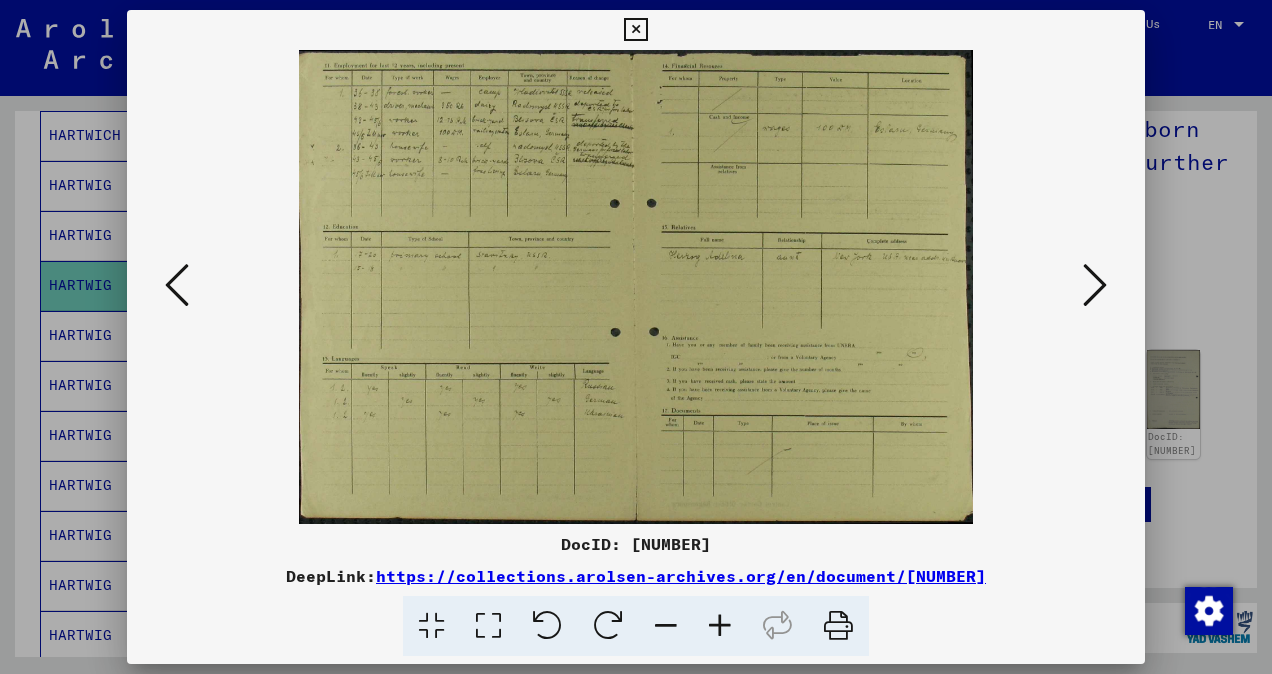 click at bounding box center (635, 30) 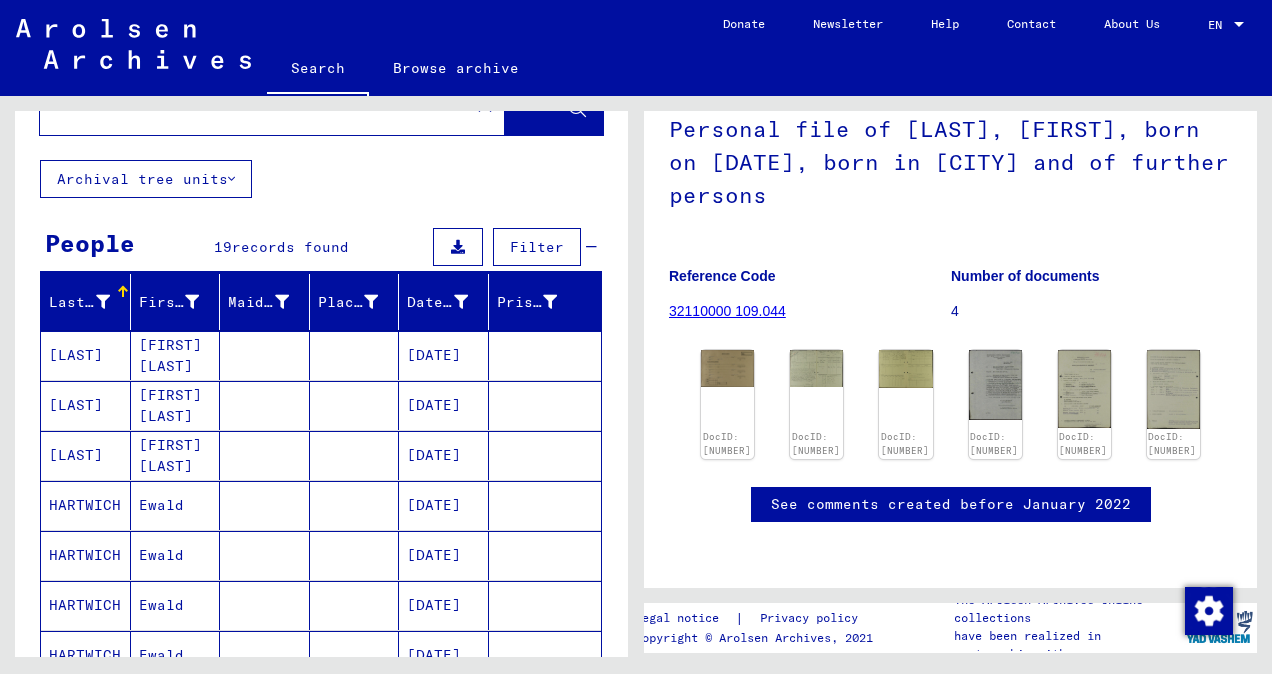 scroll, scrollTop: 0, scrollLeft: 0, axis: both 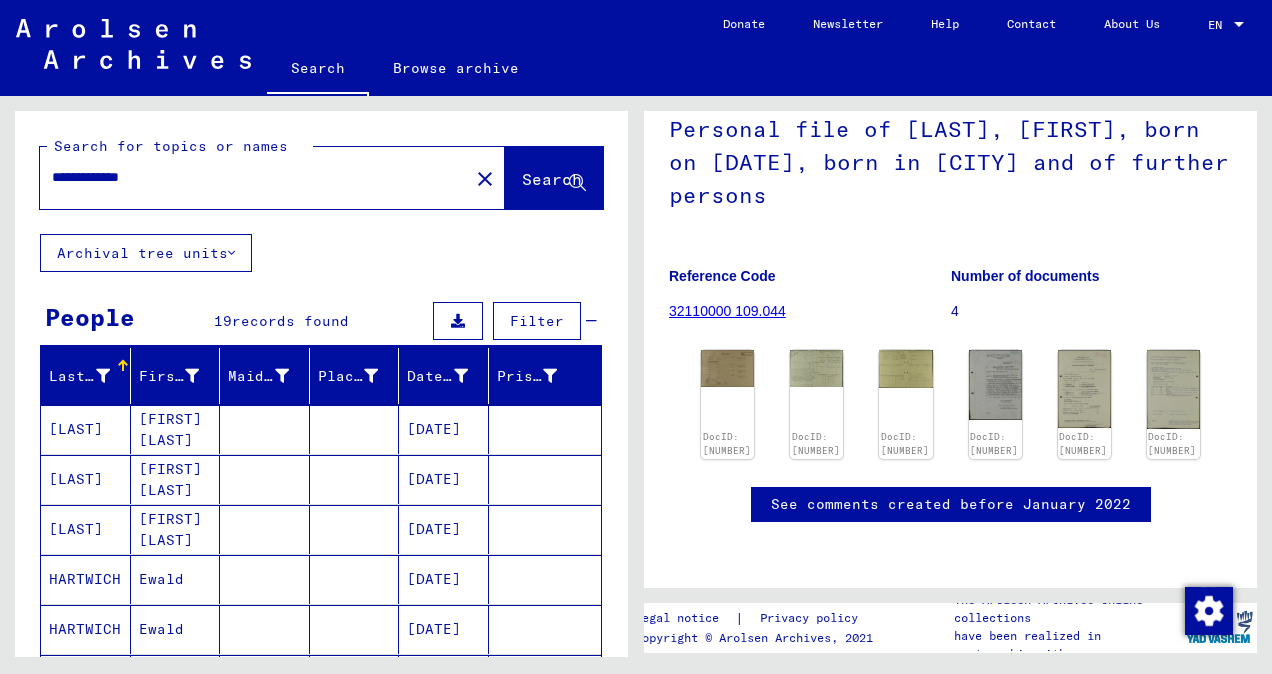 click on "close" 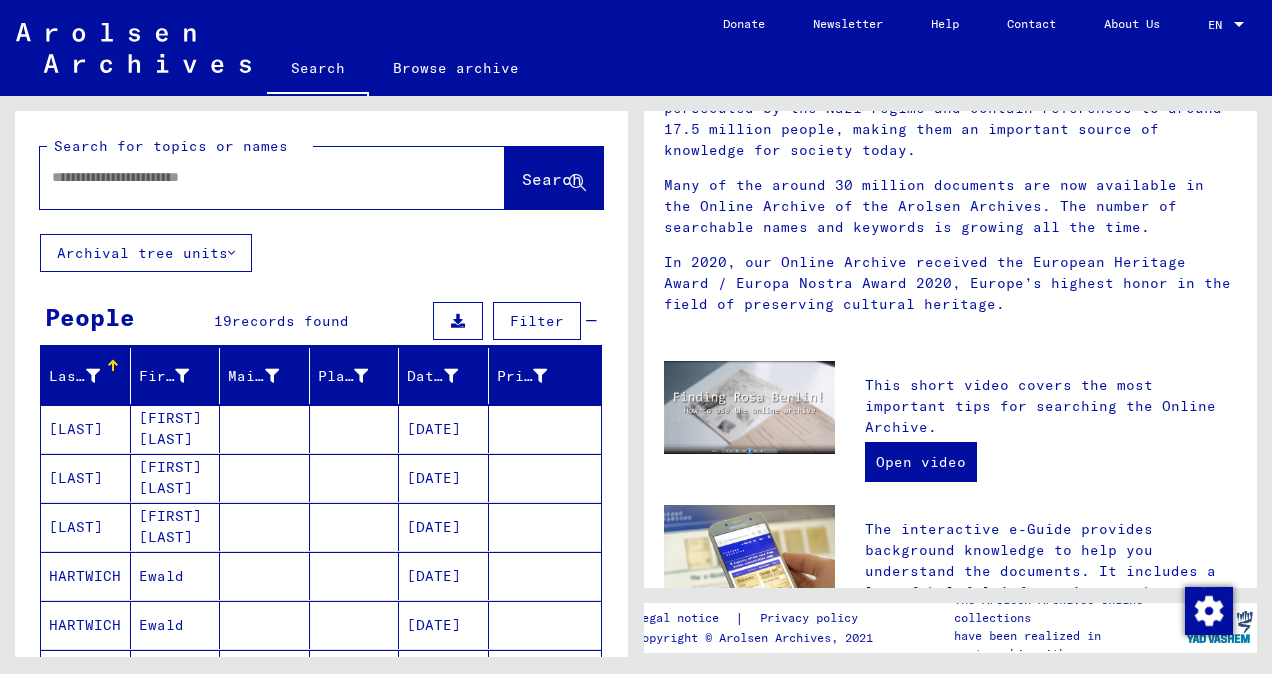 scroll, scrollTop: 0, scrollLeft: 0, axis: both 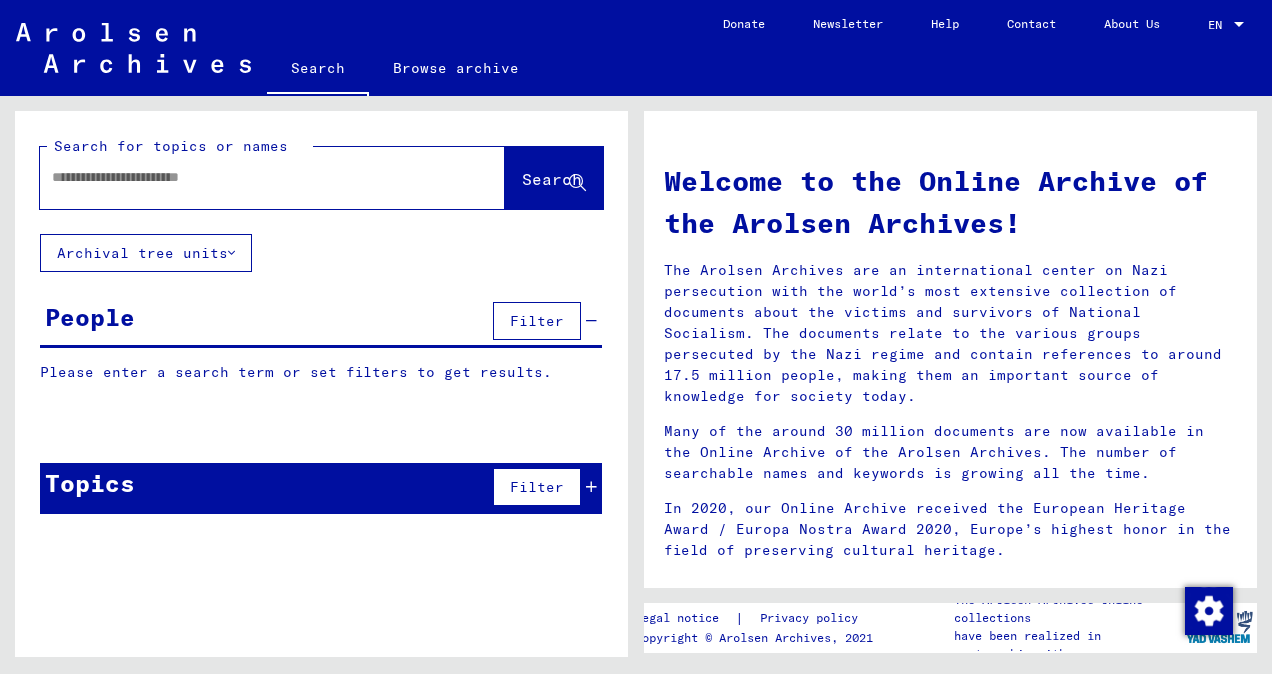 click at bounding box center [248, 177] 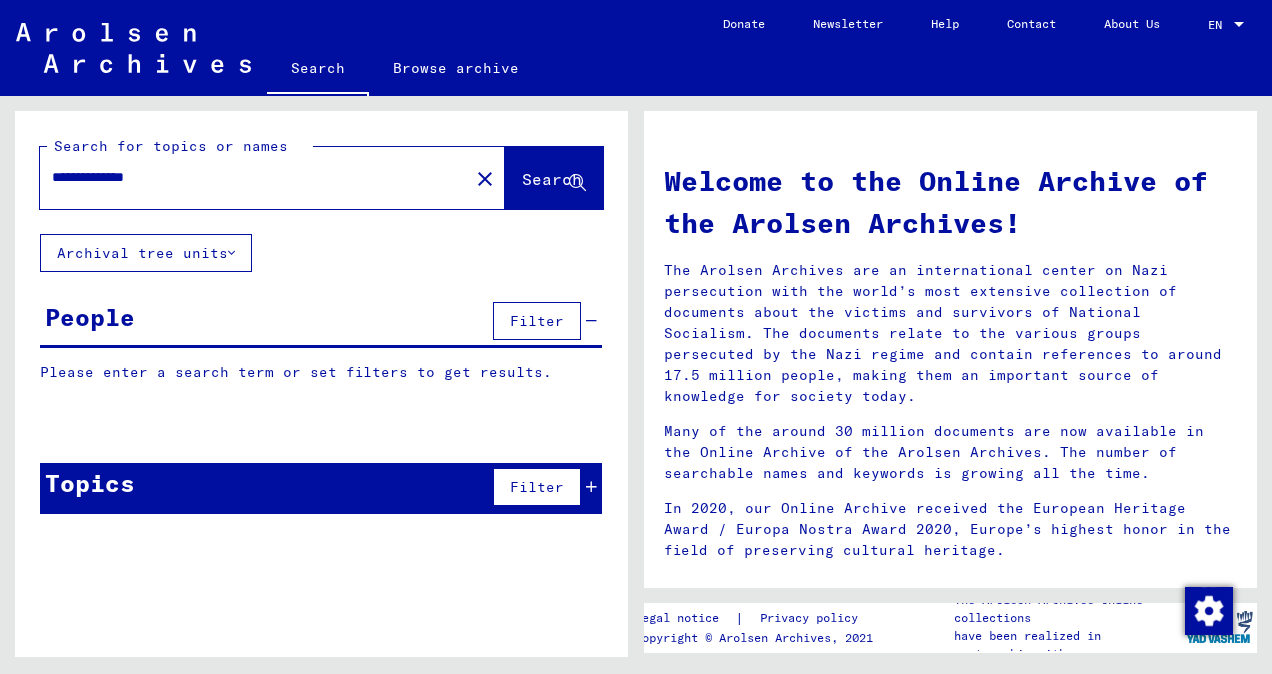 type on "**********" 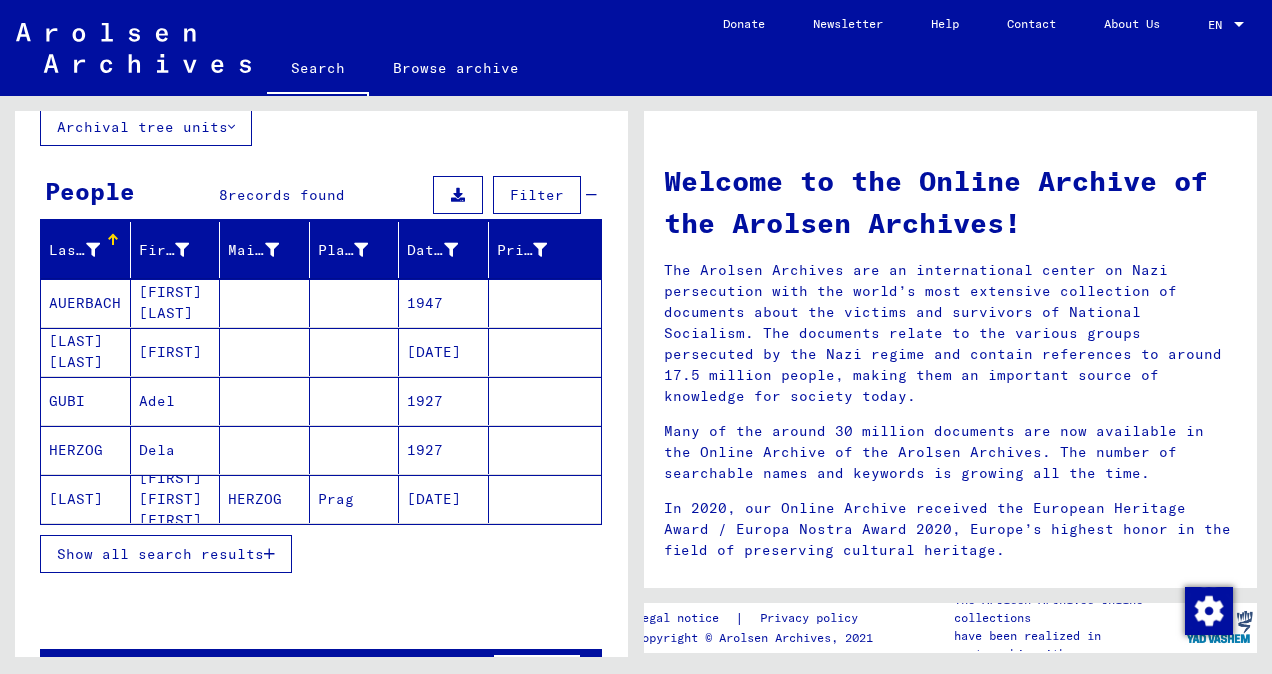 scroll, scrollTop: 148, scrollLeft: 0, axis: vertical 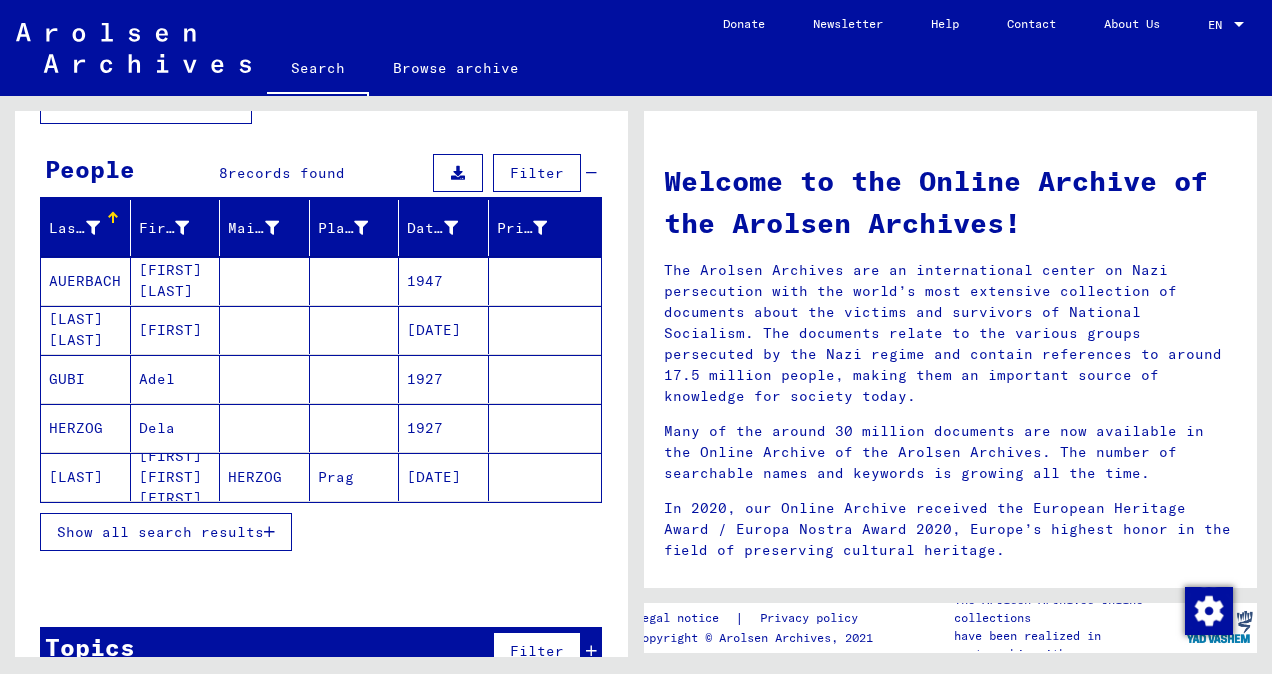 click at bounding box center [269, 532] 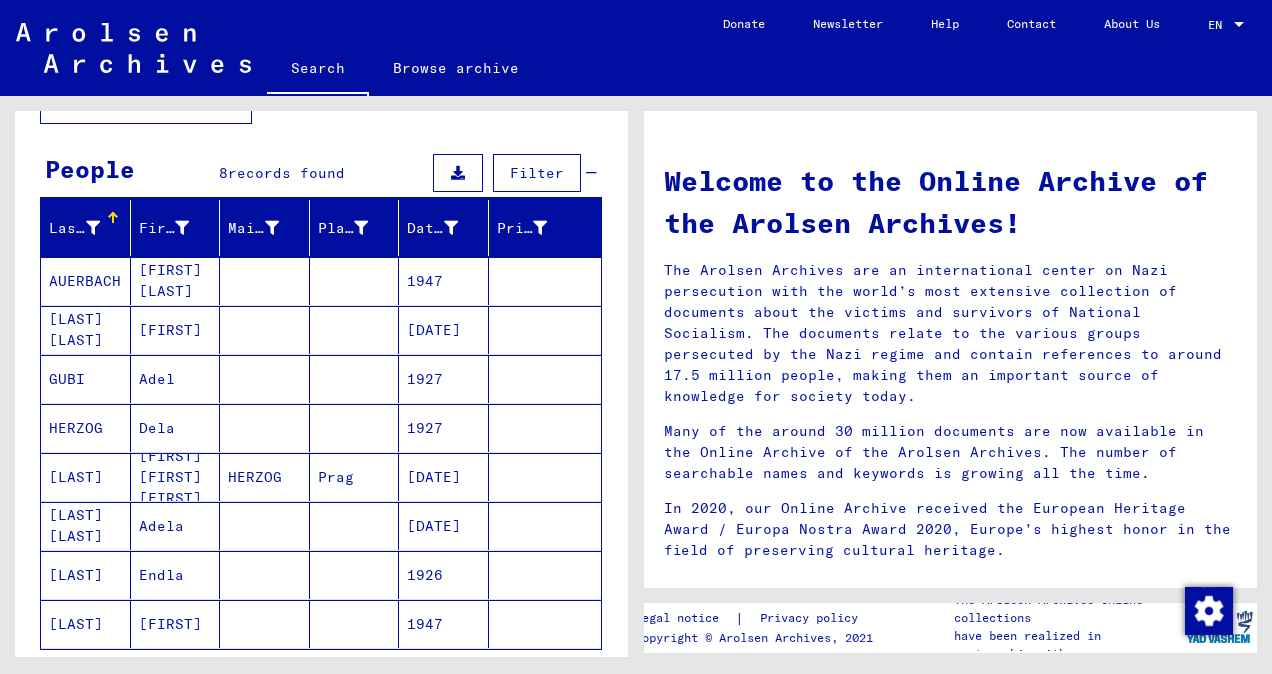 click on "HERZOG" at bounding box center [86, 477] 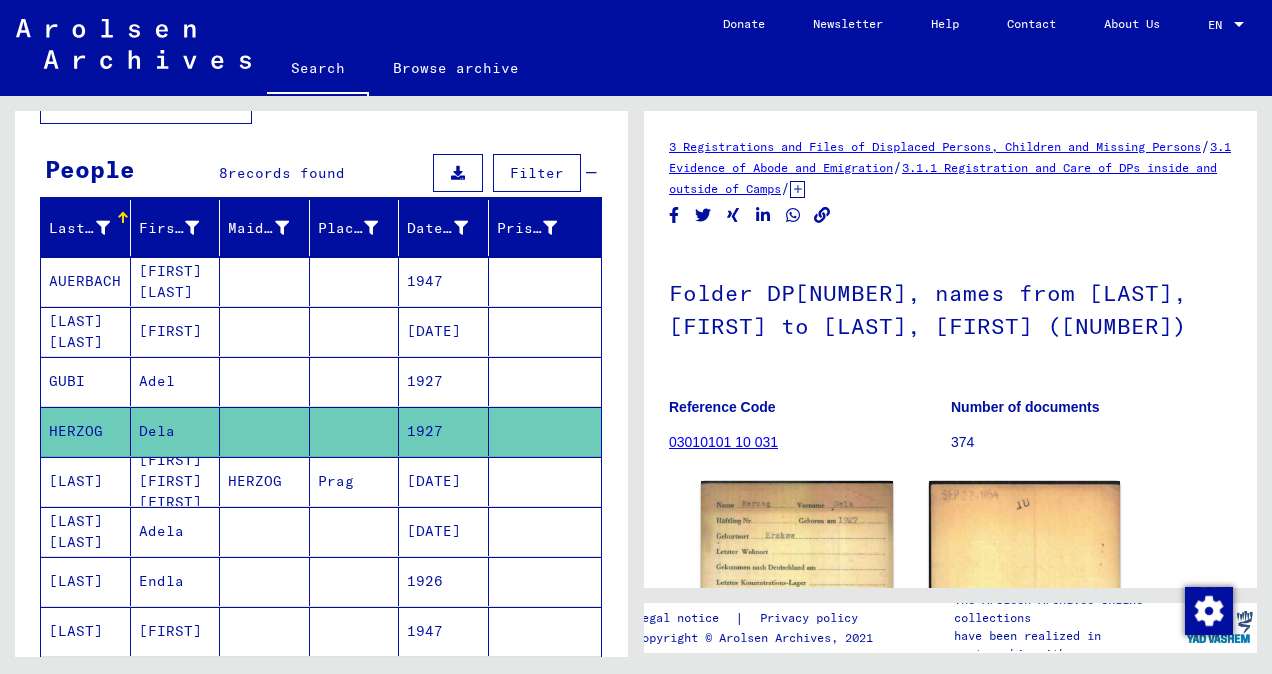 scroll, scrollTop: 0, scrollLeft: 0, axis: both 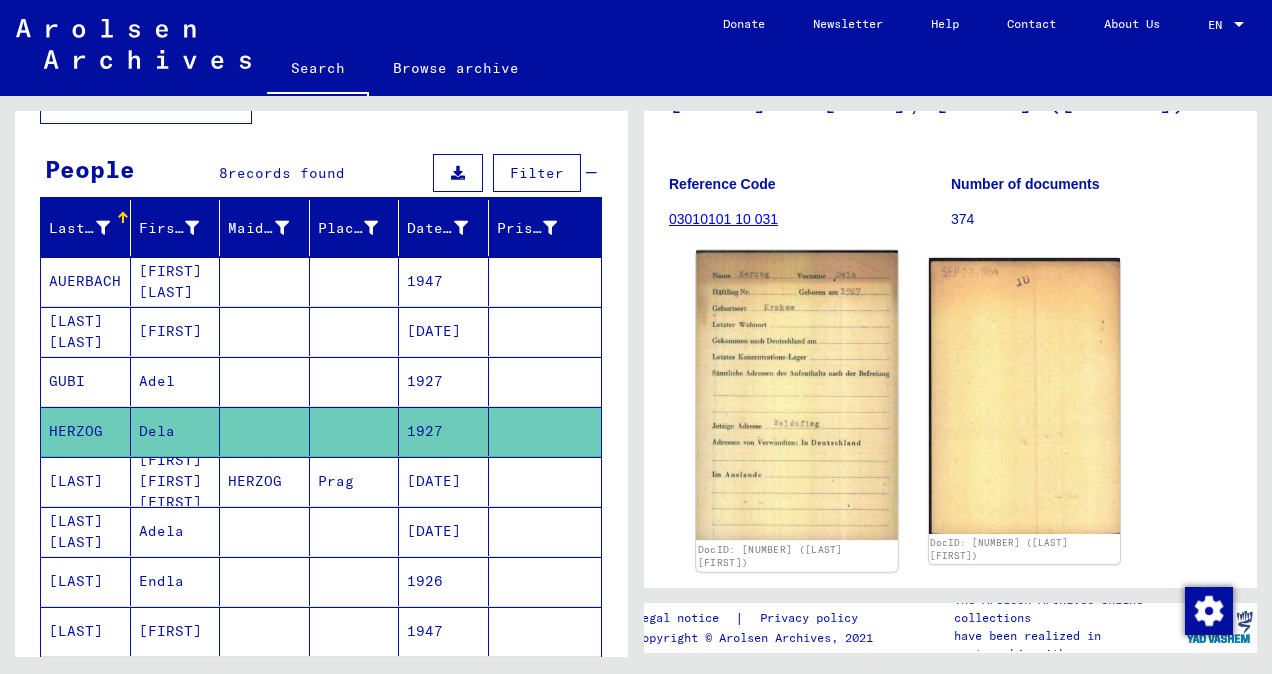click 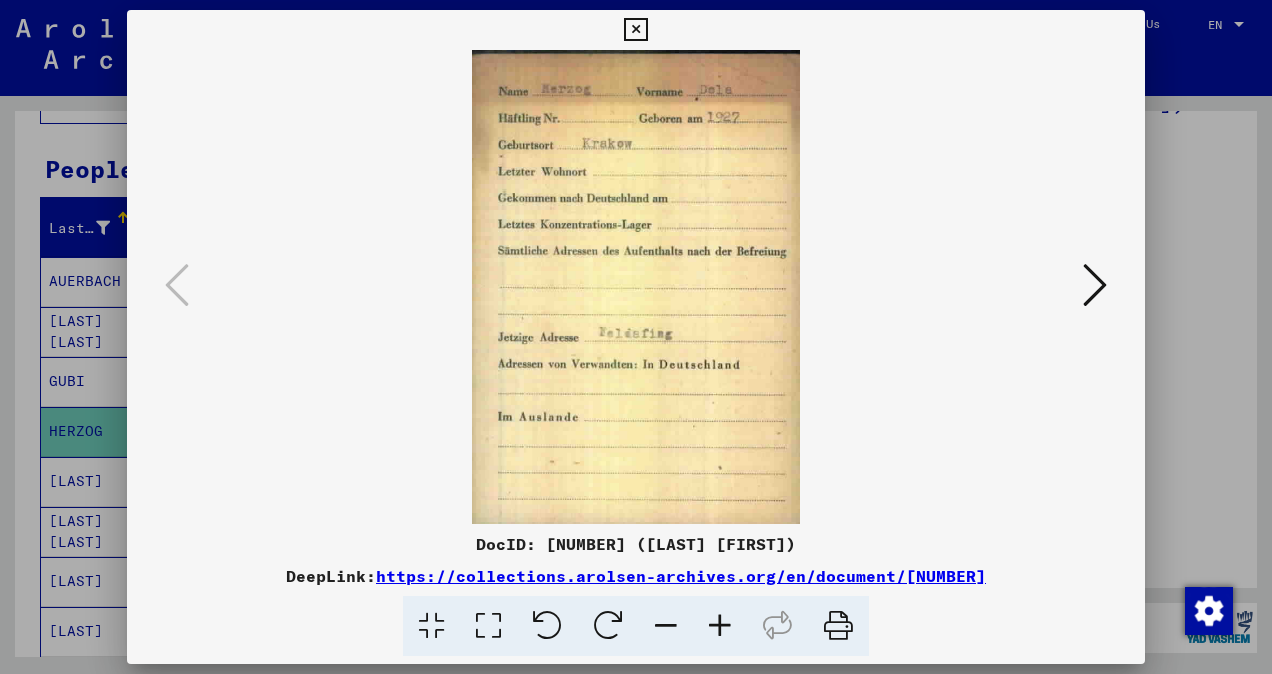 click at bounding box center (1095, 285) 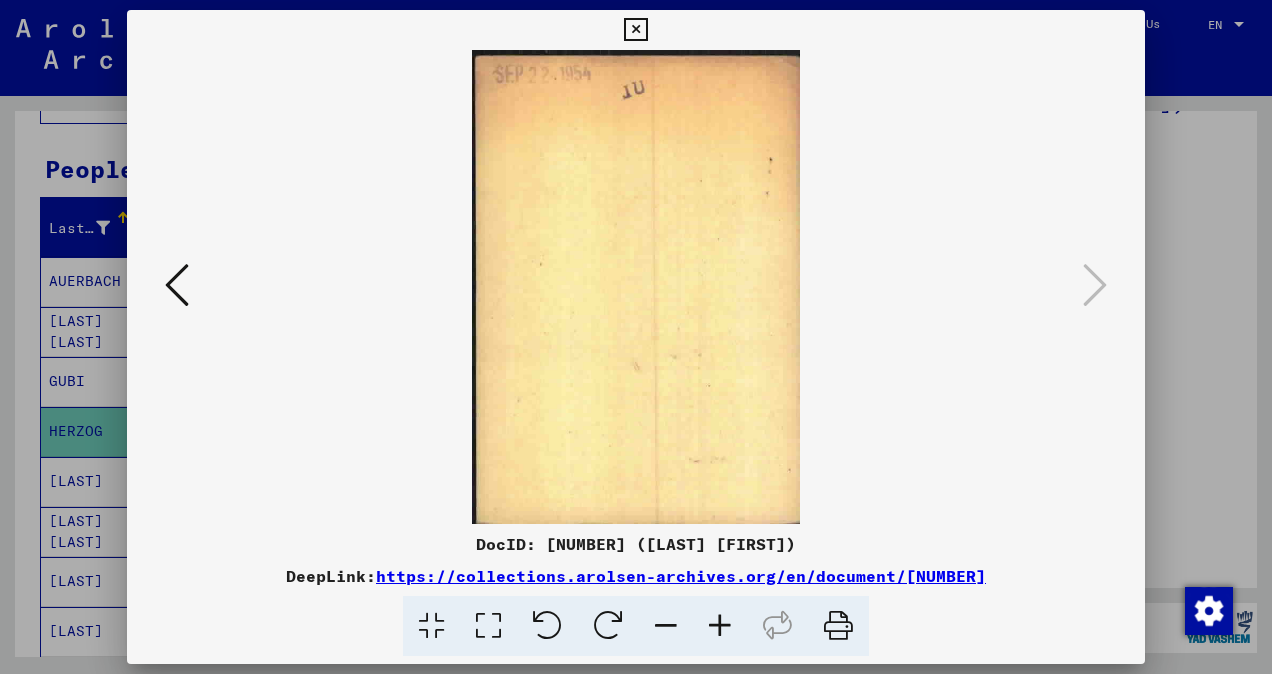 click at bounding box center (635, 30) 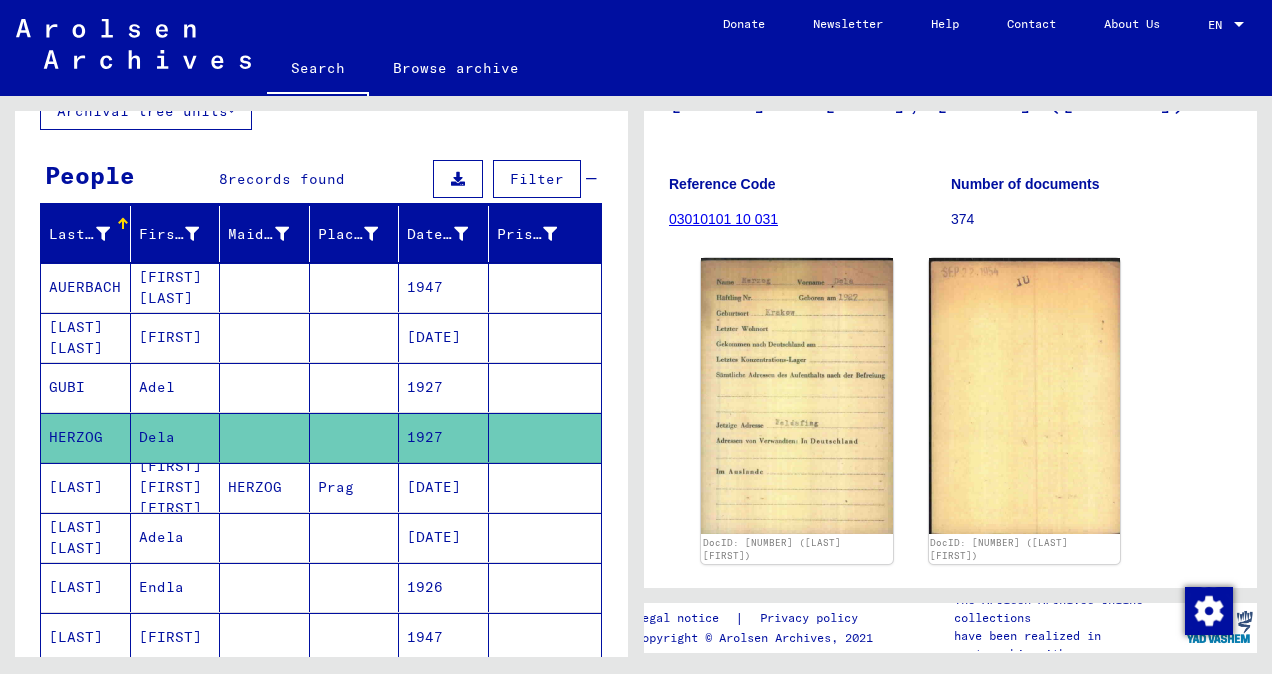 scroll, scrollTop: 141, scrollLeft: 0, axis: vertical 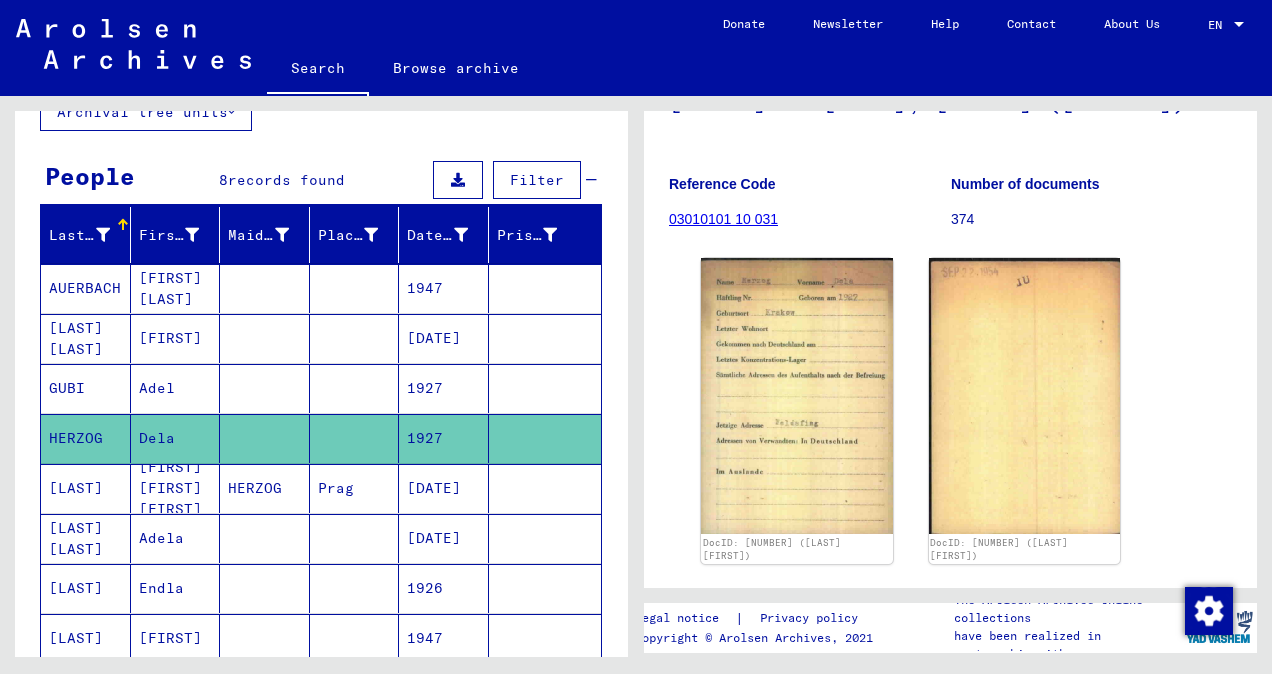 click on "[FIRST] [LAST]" at bounding box center (176, 338) 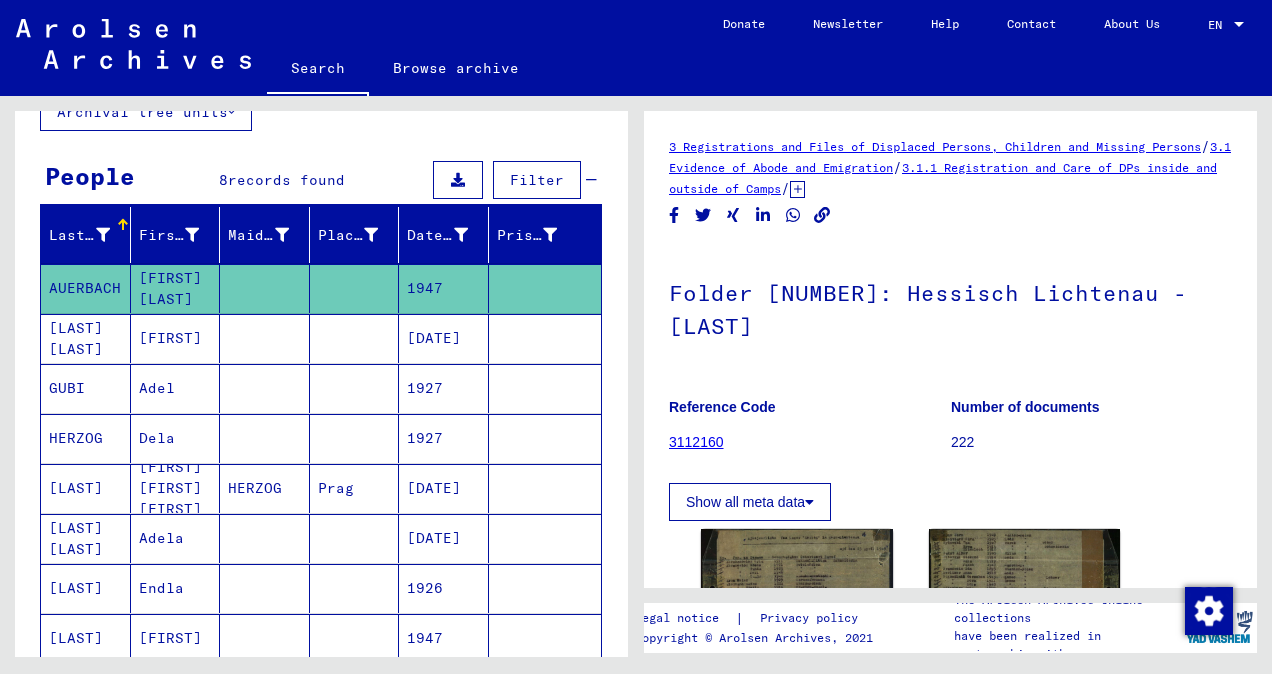 scroll, scrollTop: 0, scrollLeft: 0, axis: both 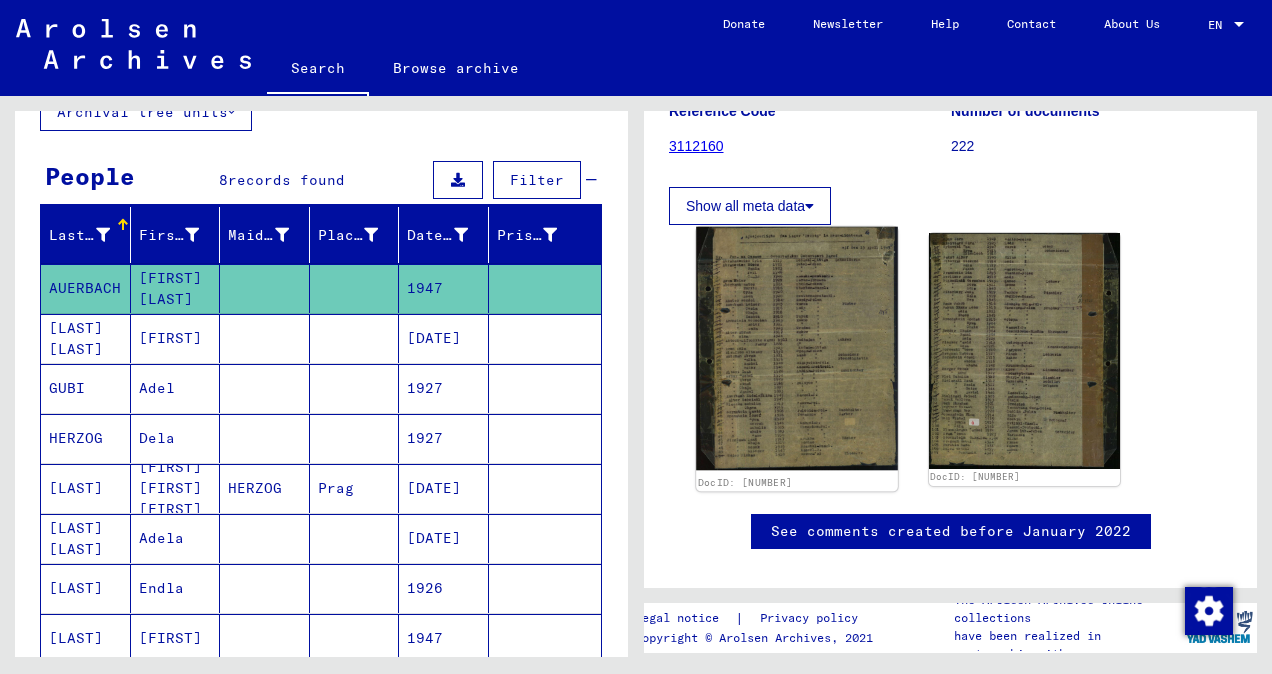 click 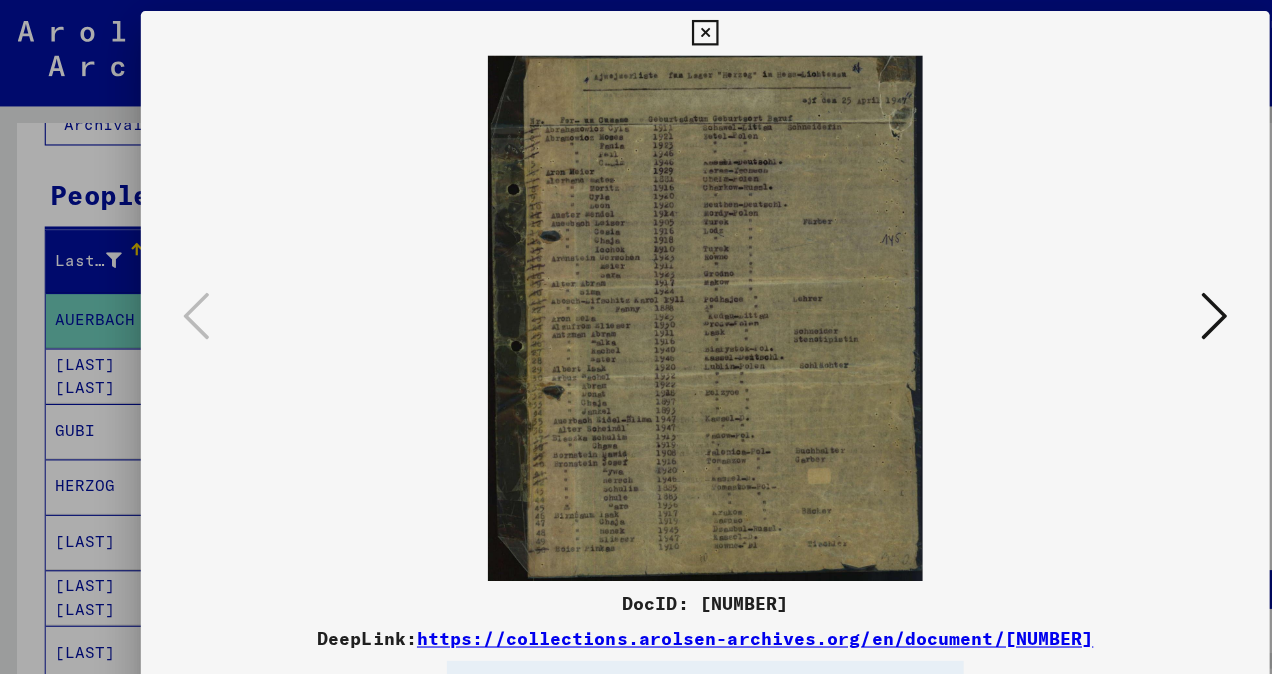 click at bounding box center (1095, 285) 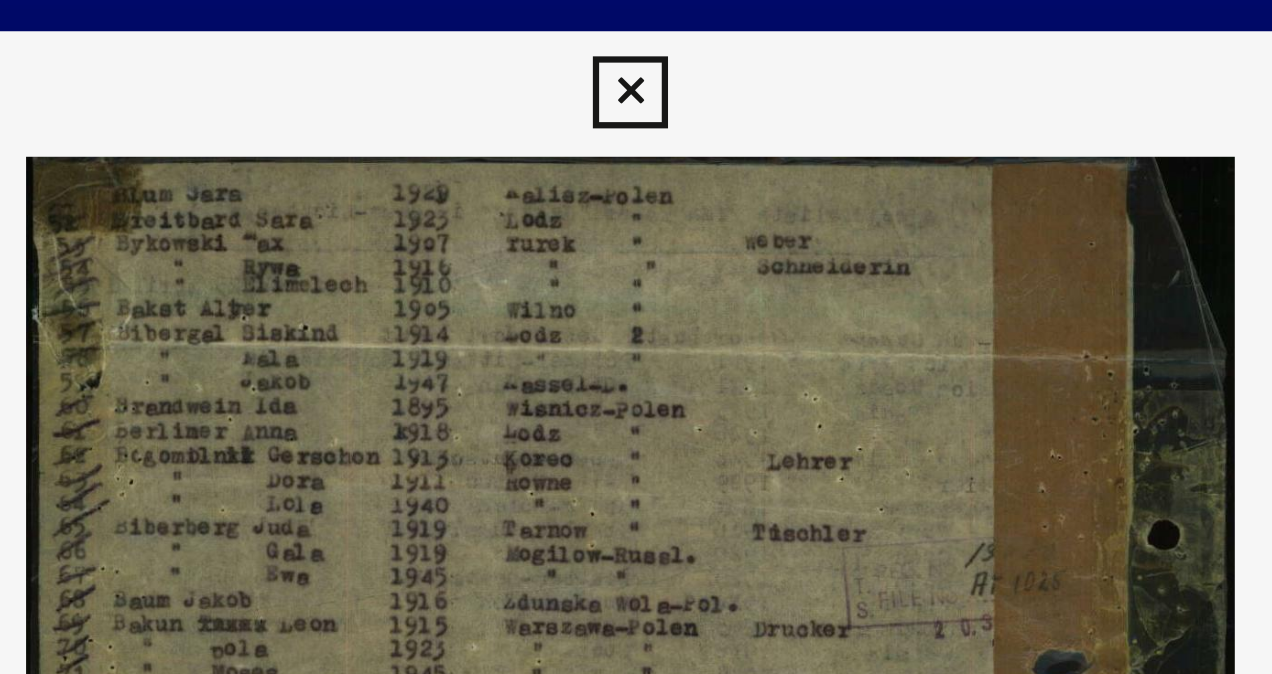 click at bounding box center (635, 30) 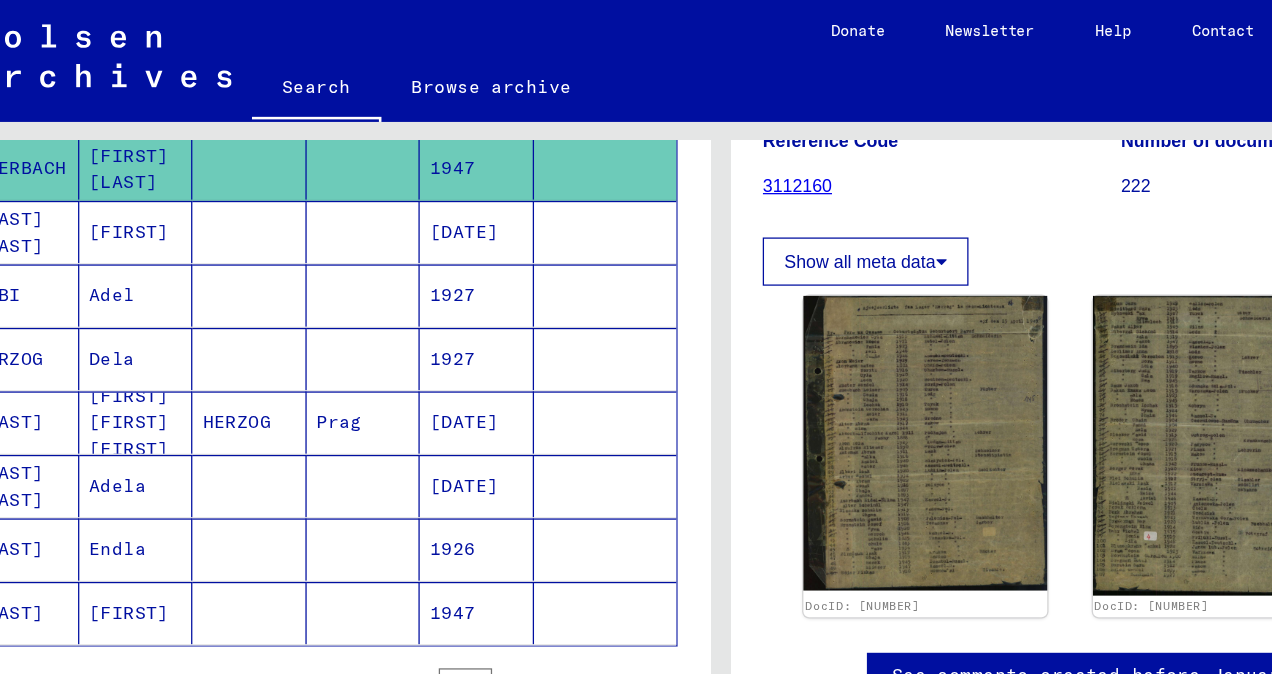 scroll, scrollTop: 302, scrollLeft: 0, axis: vertical 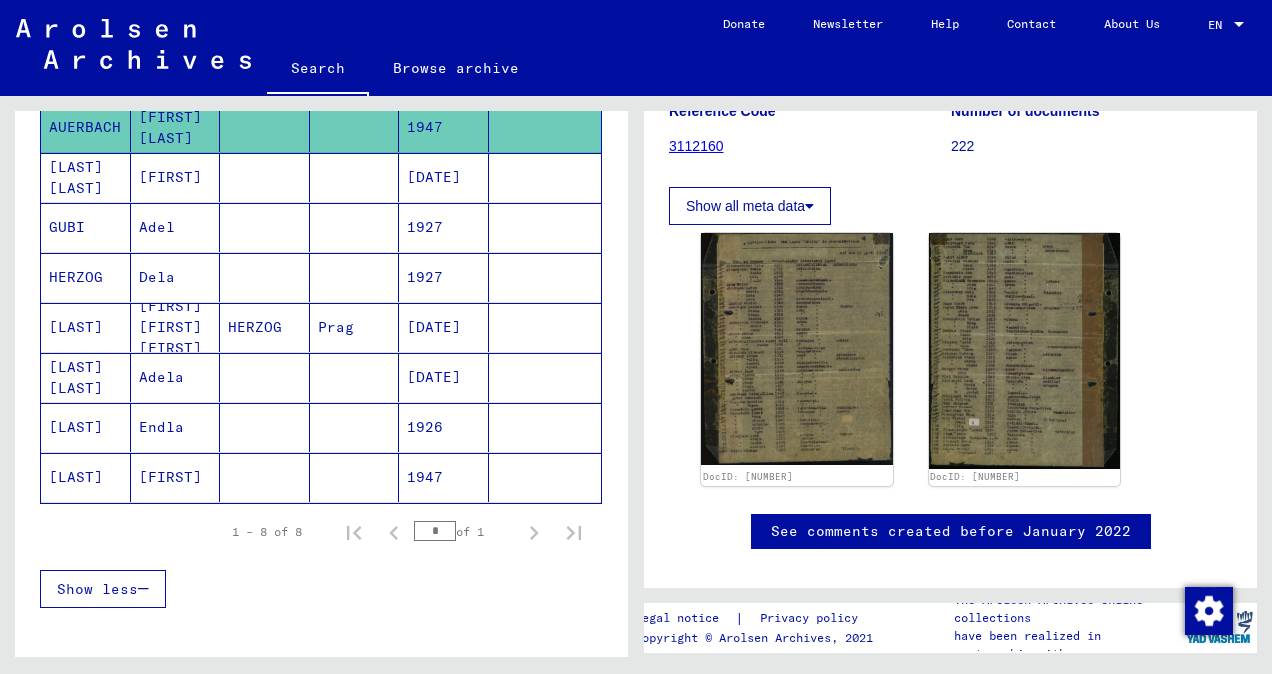 click on "[LAST]" at bounding box center (86, 377) 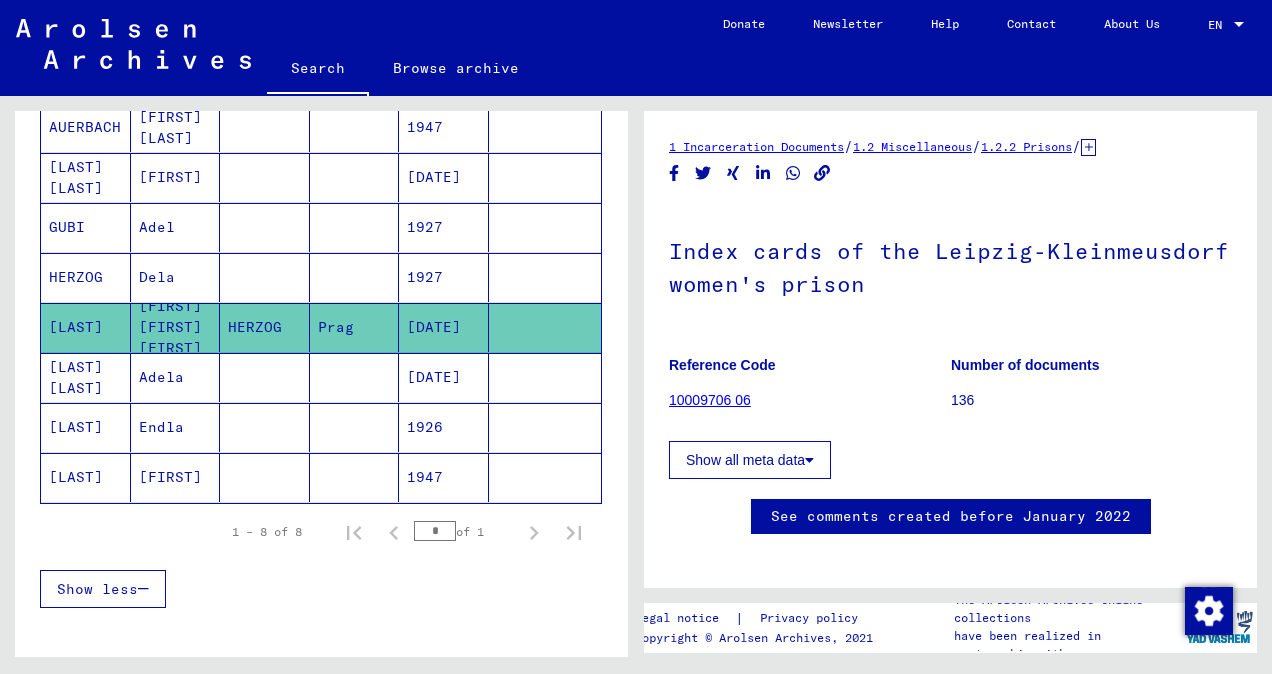 scroll, scrollTop: 0, scrollLeft: 0, axis: both 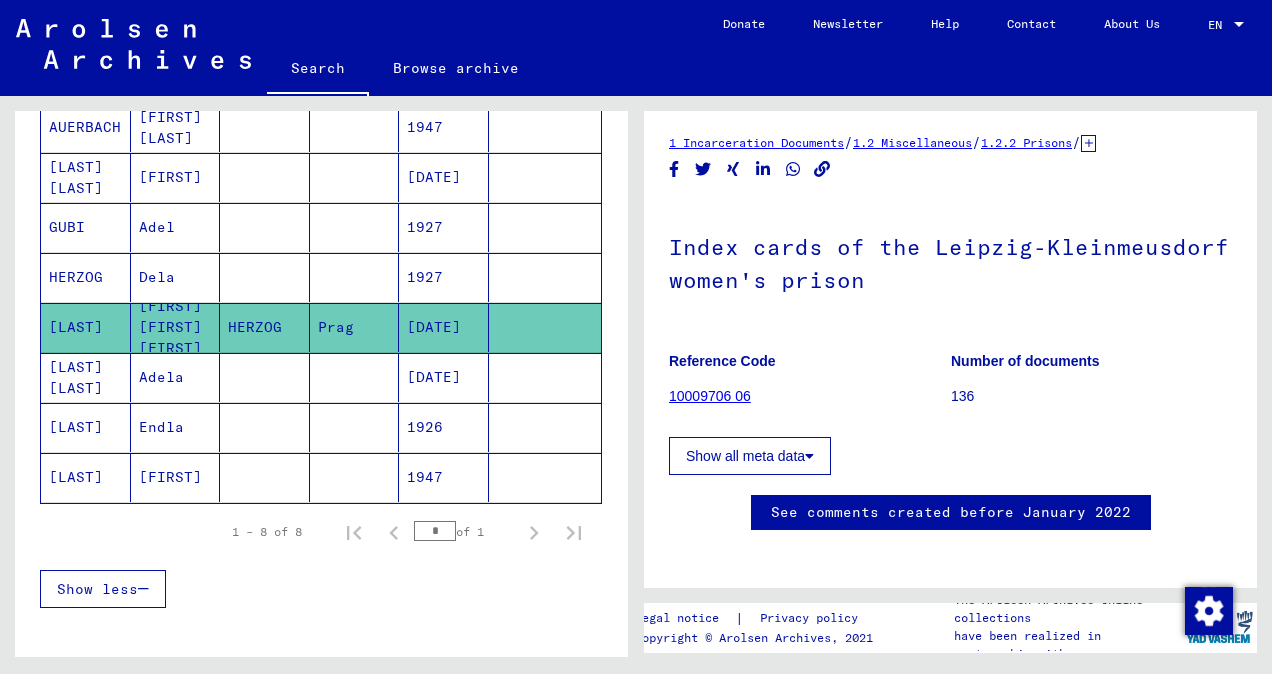 click on "10009706 06" 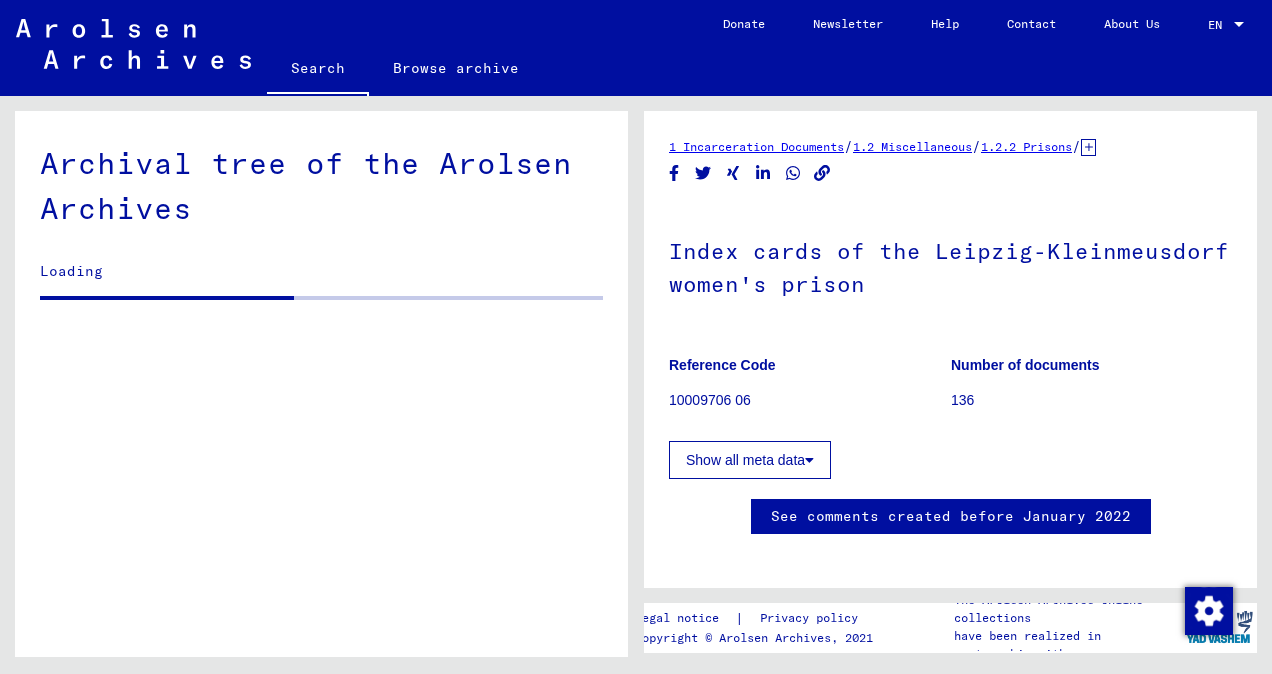scroll, scrollTop: 16484, scrollLeft: 0, axis: vertical 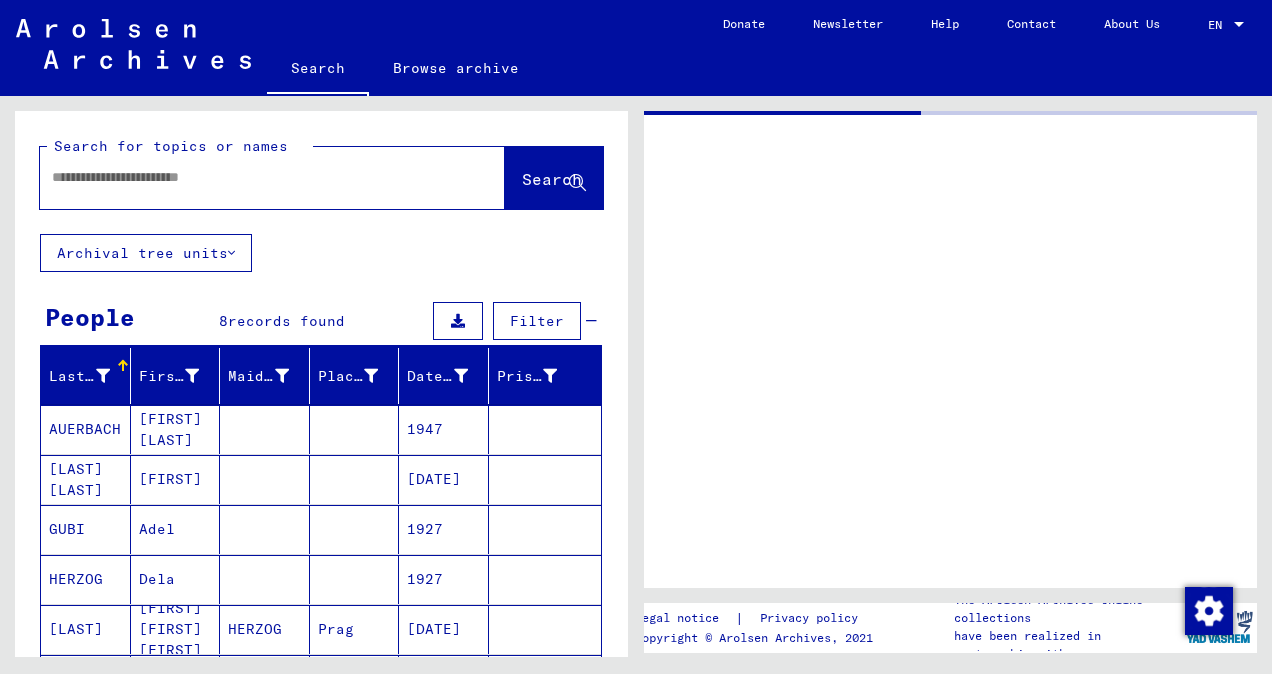 type on "********" 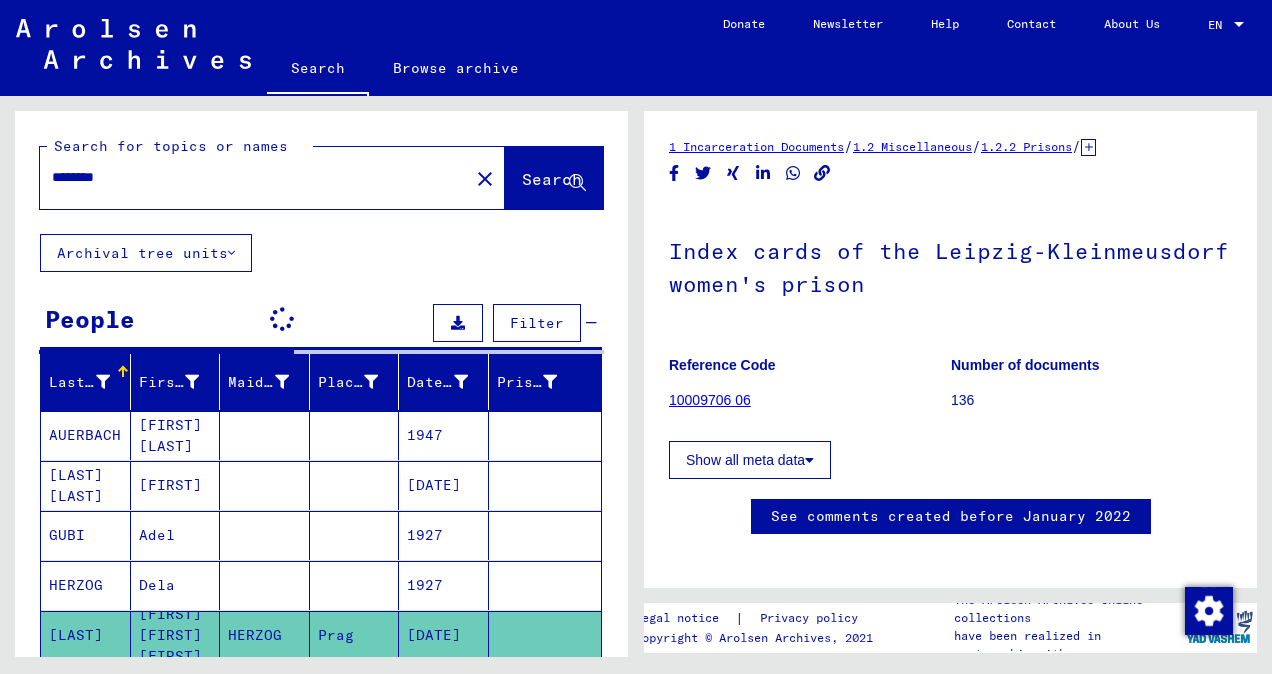 scroll, scrollTop: 0, scrollLeft: 0, axis: both 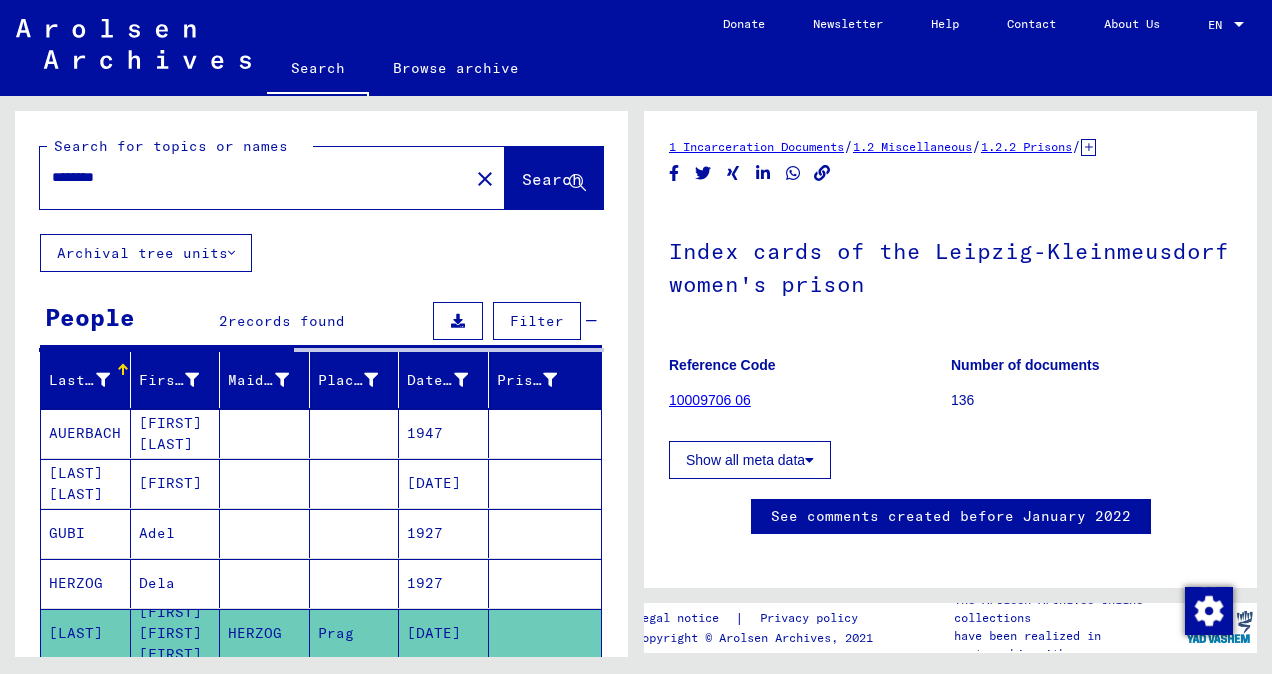click on "********" at bounding box center [254, 177] 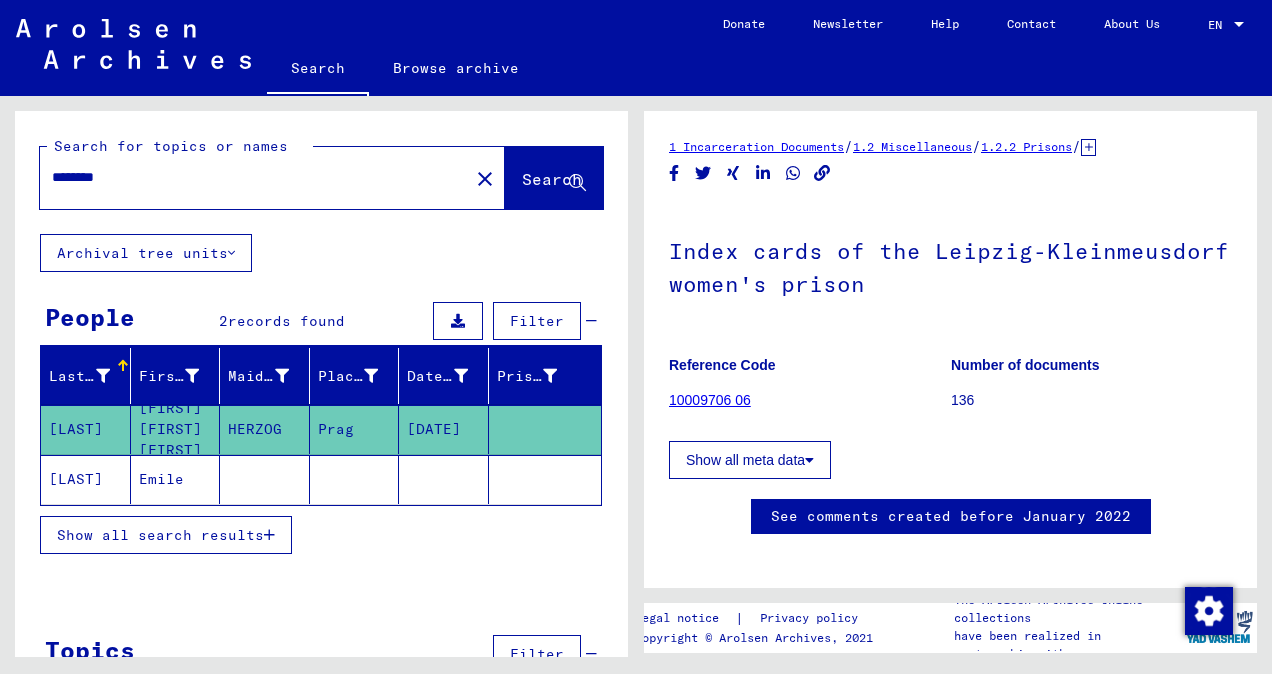 click on "close" 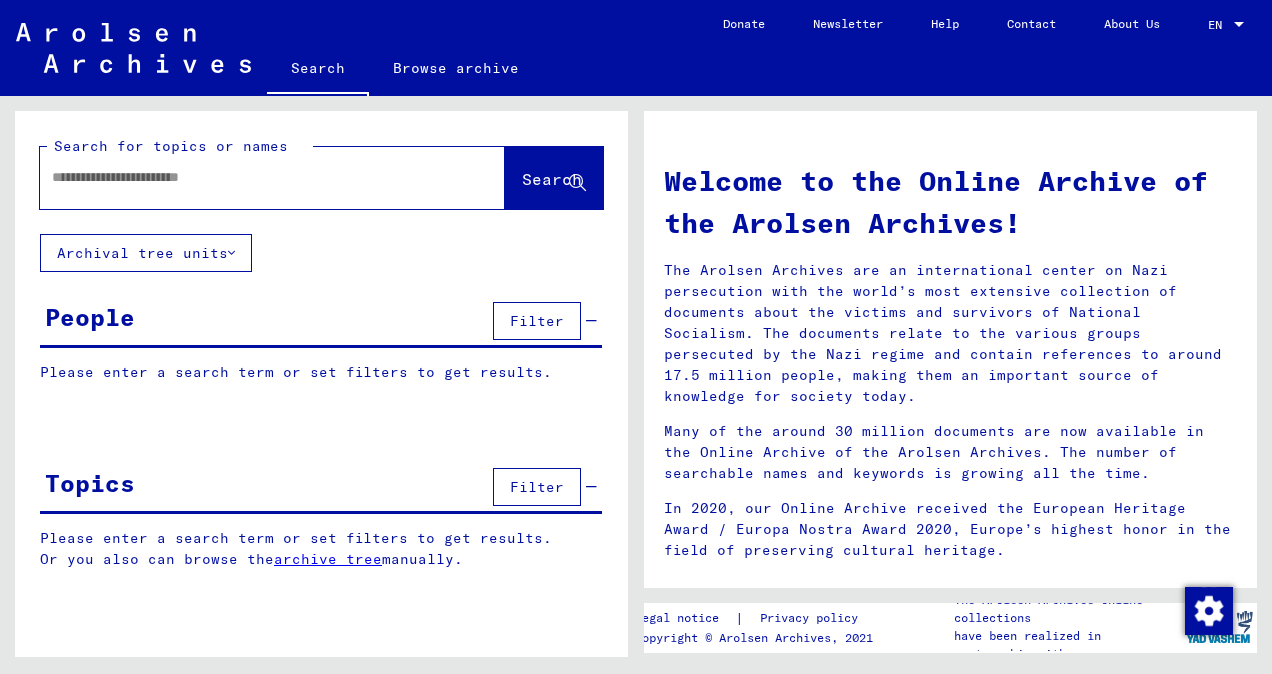 click at bounding box center [248, 177] 